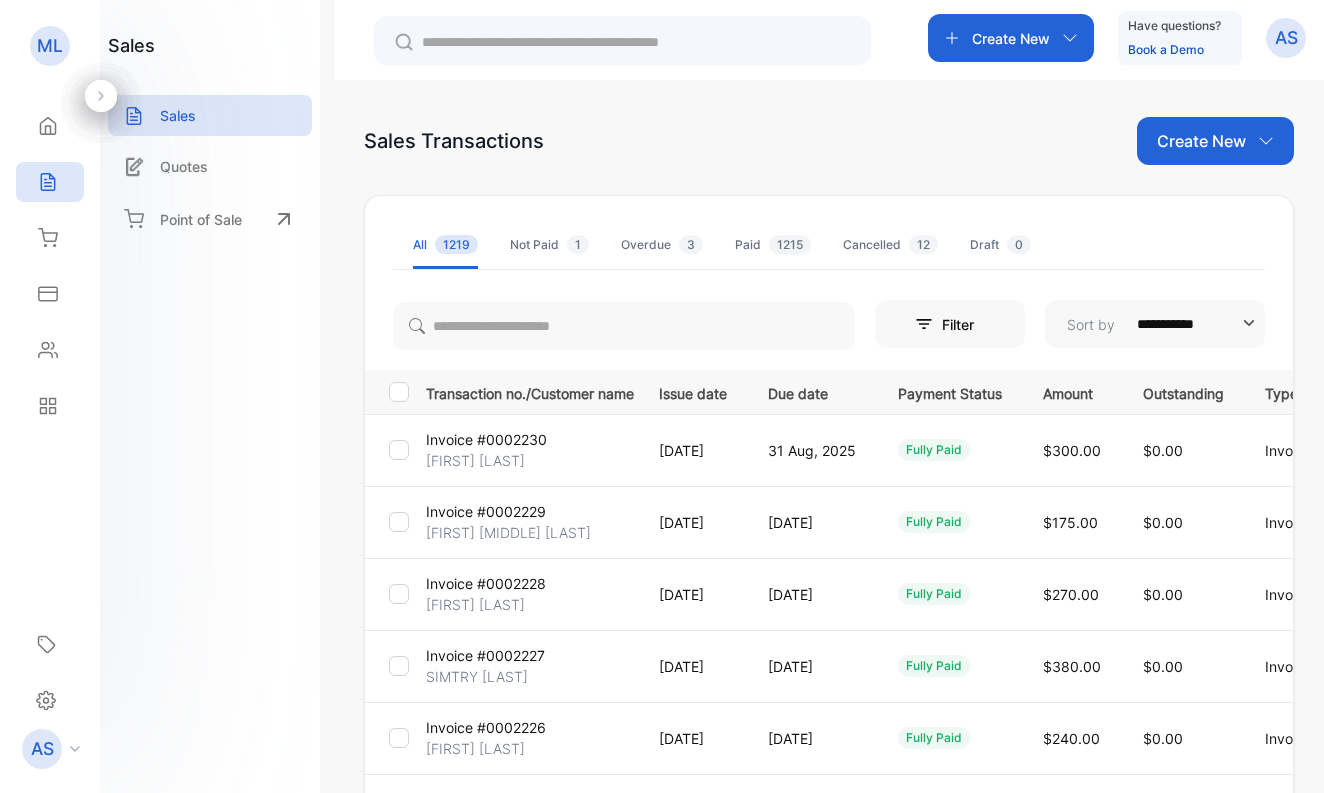 scroll, scrollTop: 0, scrollLeft: 0, axis: both 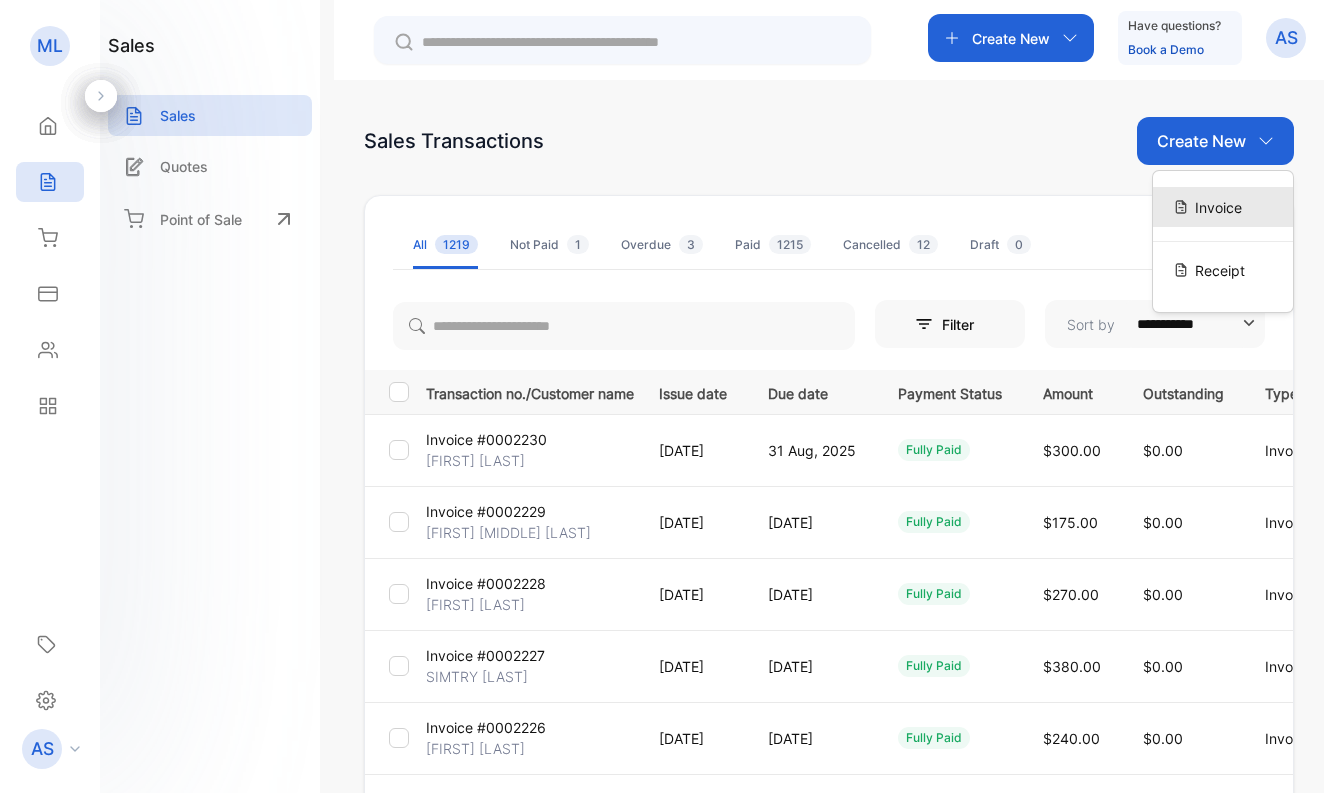 click on "Invoice" at bounding box center (1223, 207) 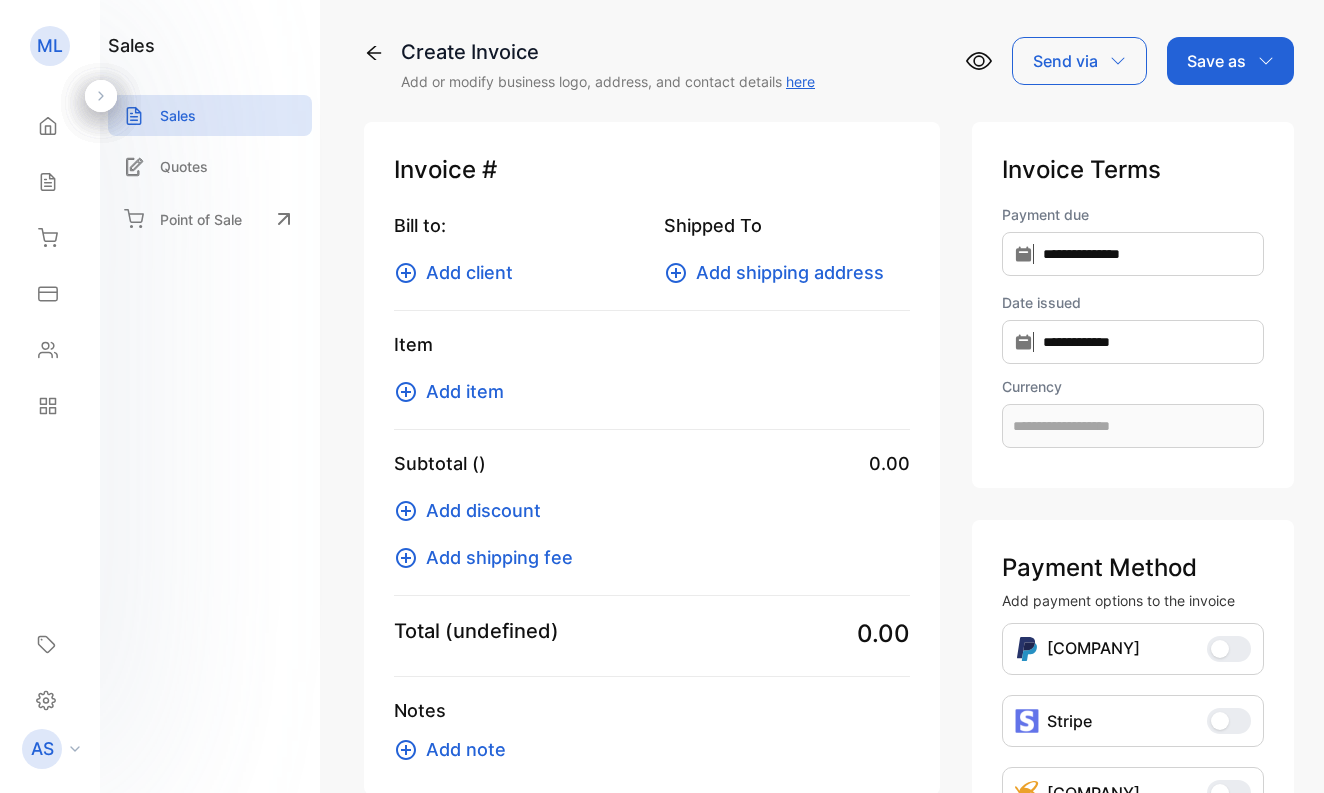type on "**********" 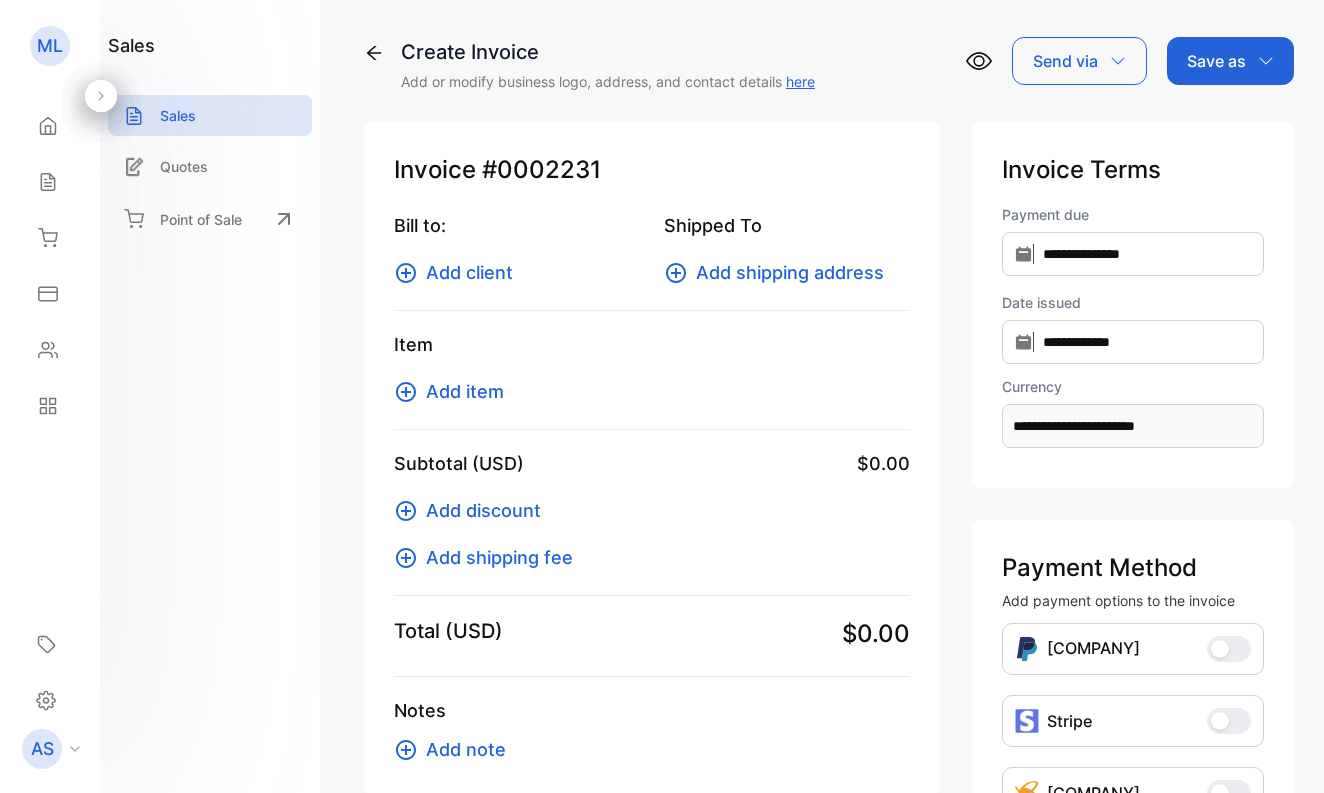click on "Add client" at bounding box center (469, 272) 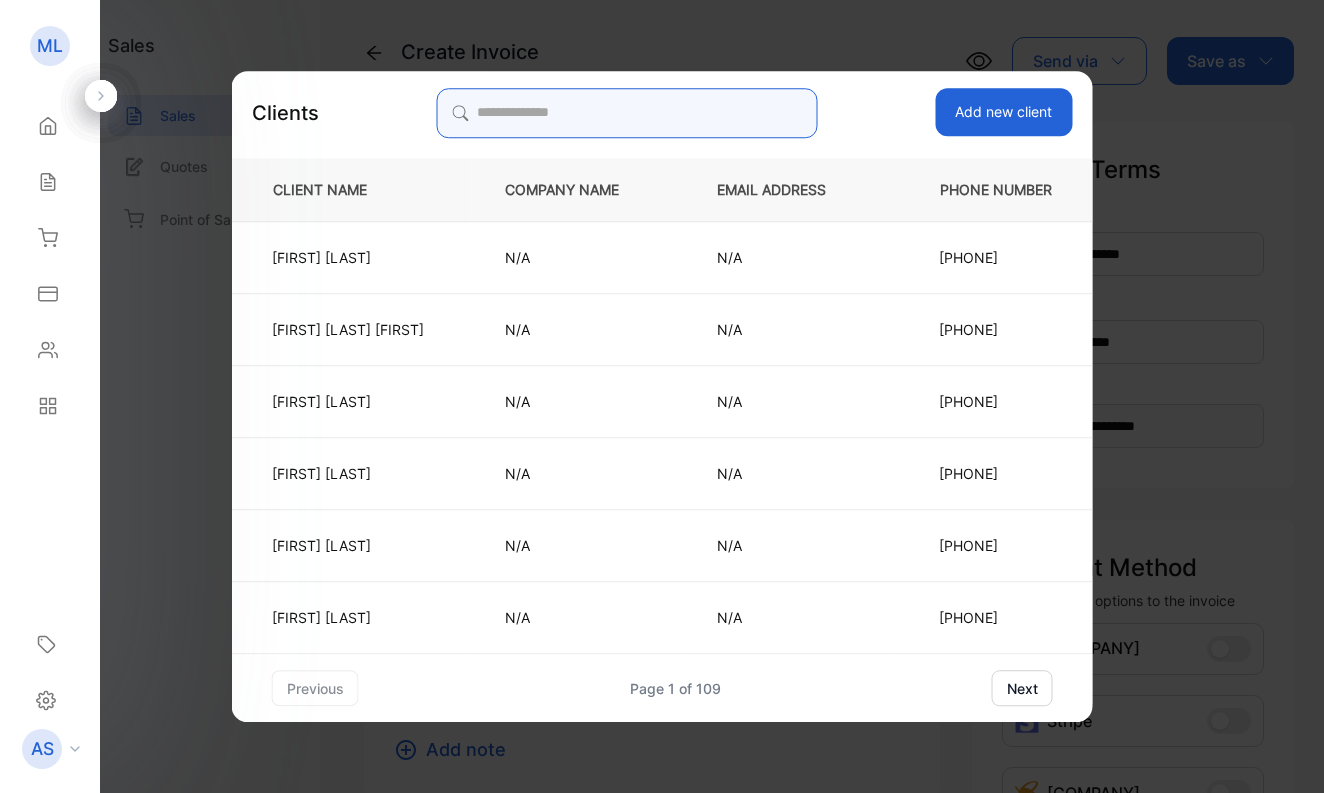 click at bounding box center [627, 113] 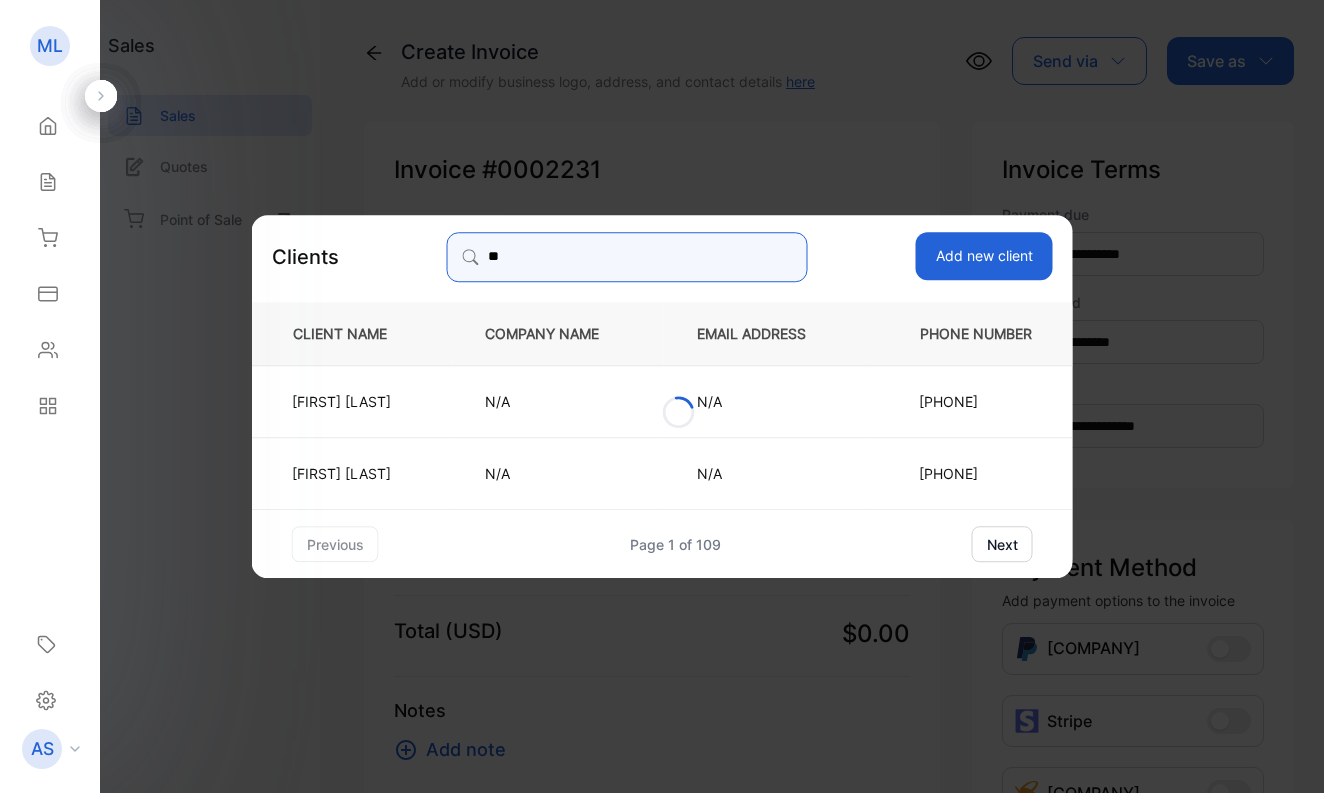 type on "*" 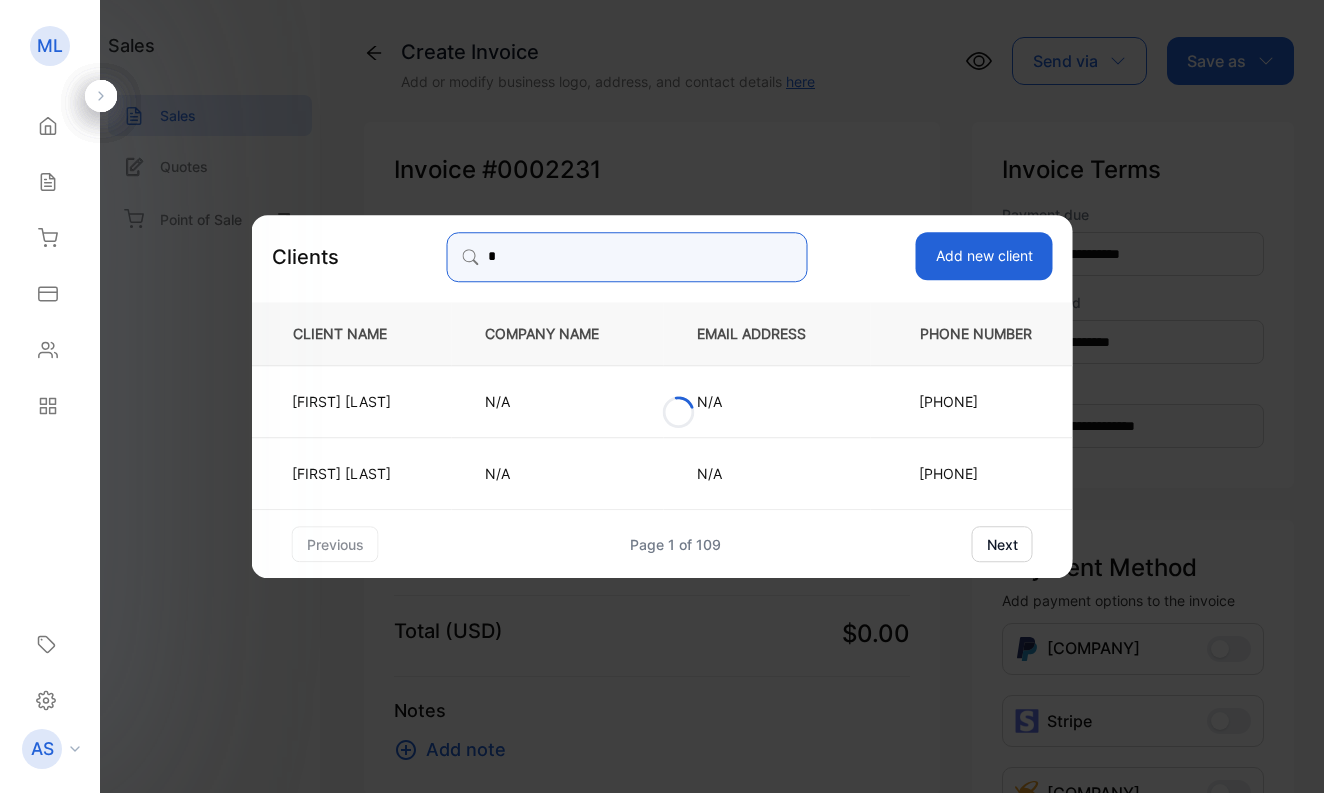 type 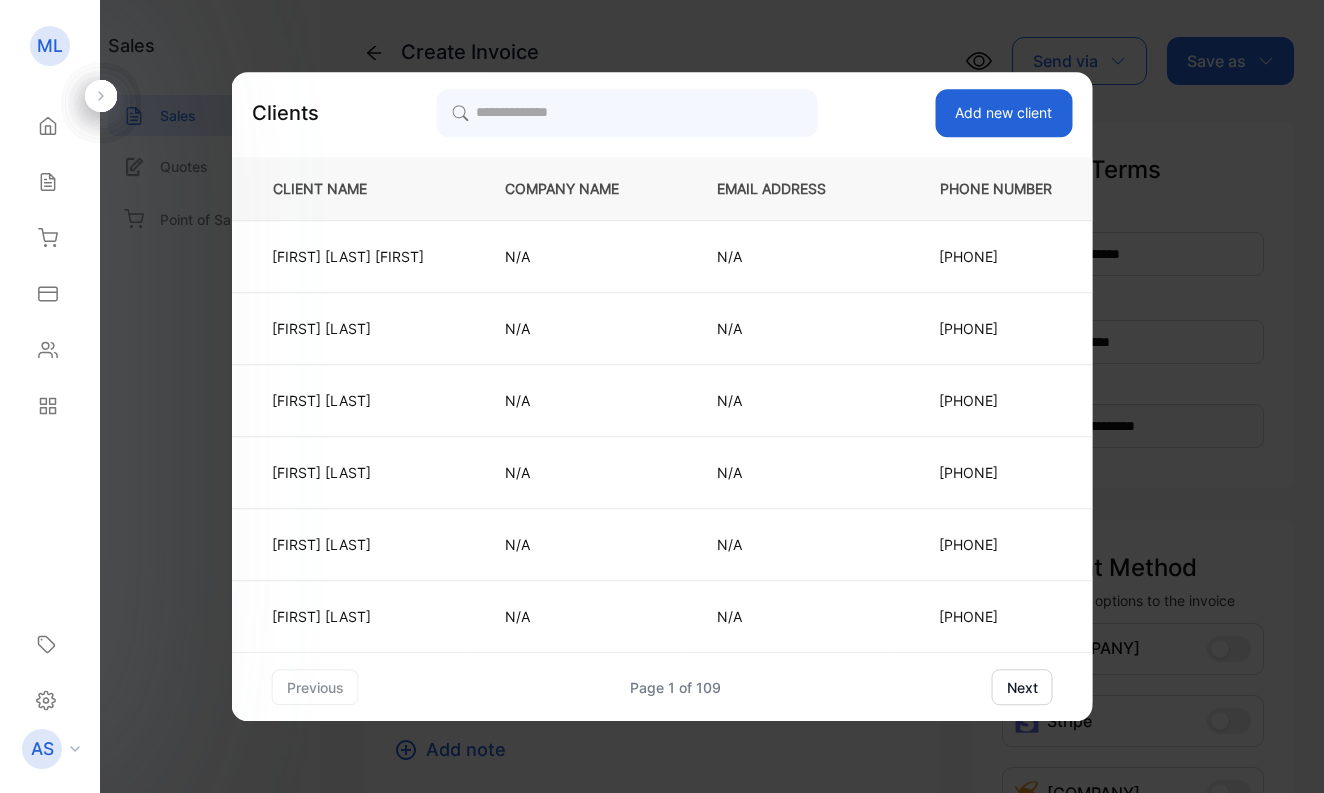 click on "Add new client" at bounding box center (1003, 113) 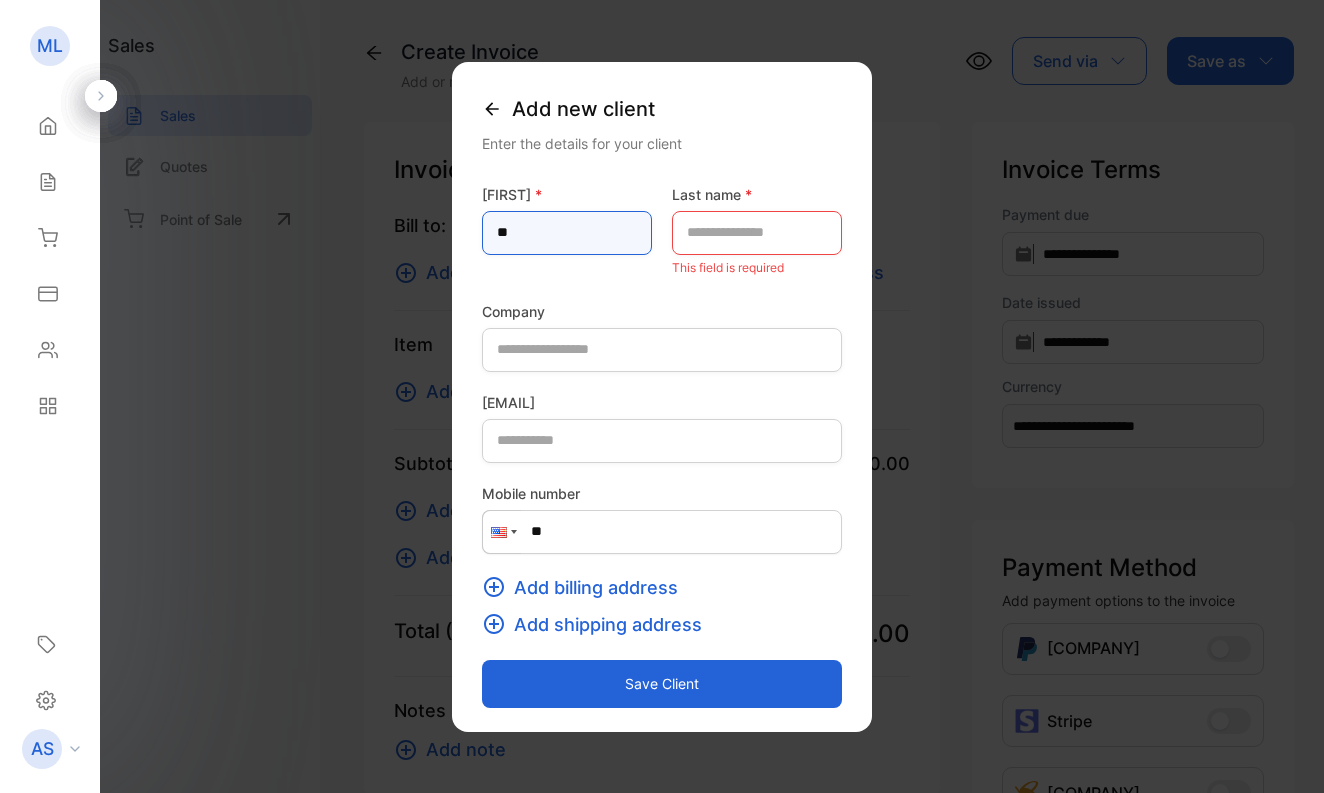 type on "*" 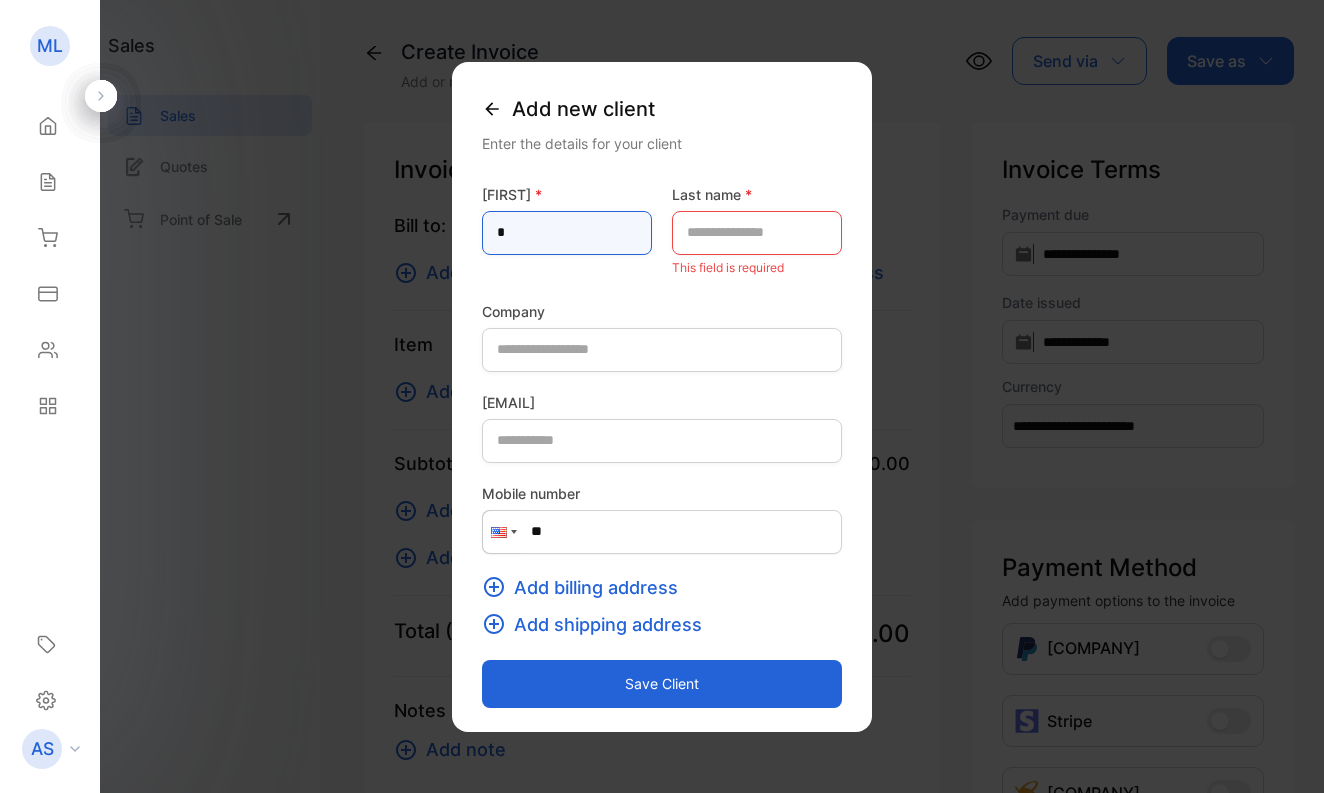 type 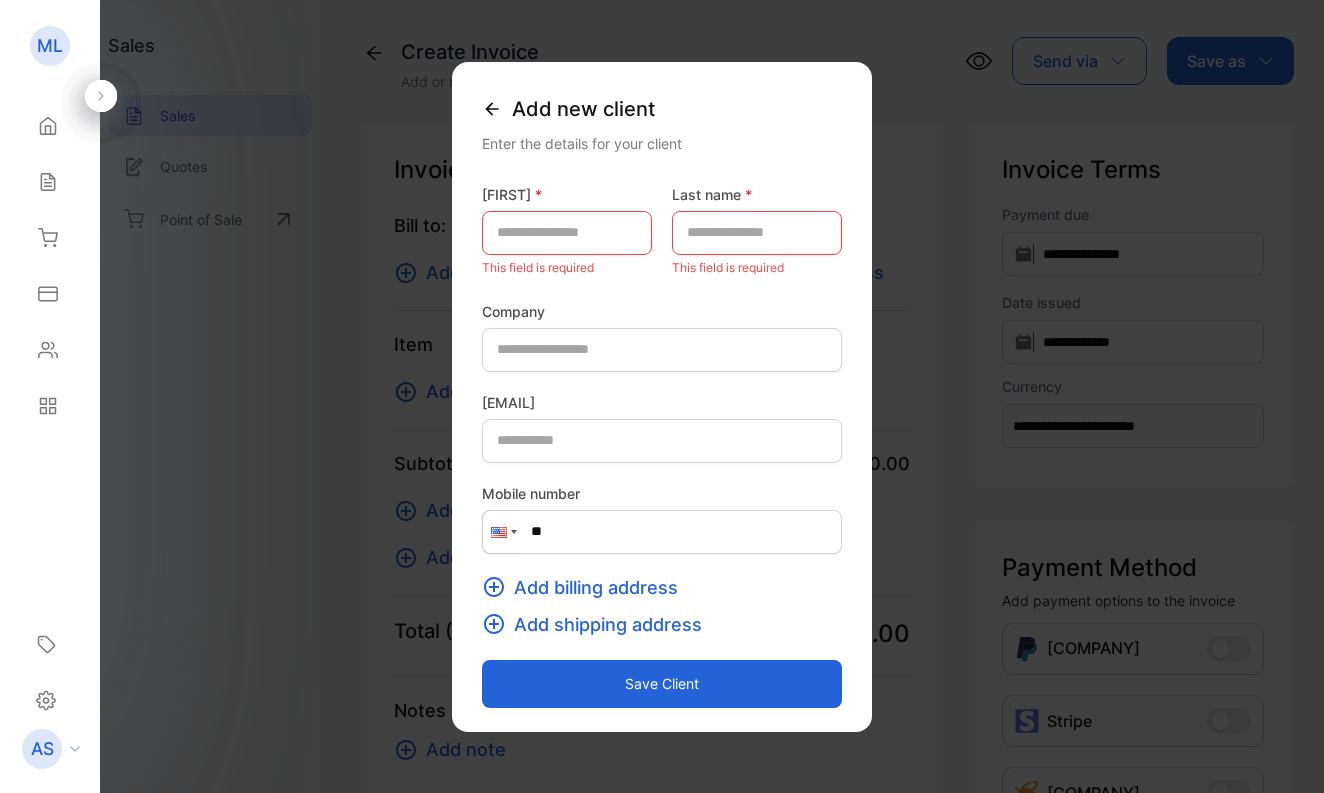 click 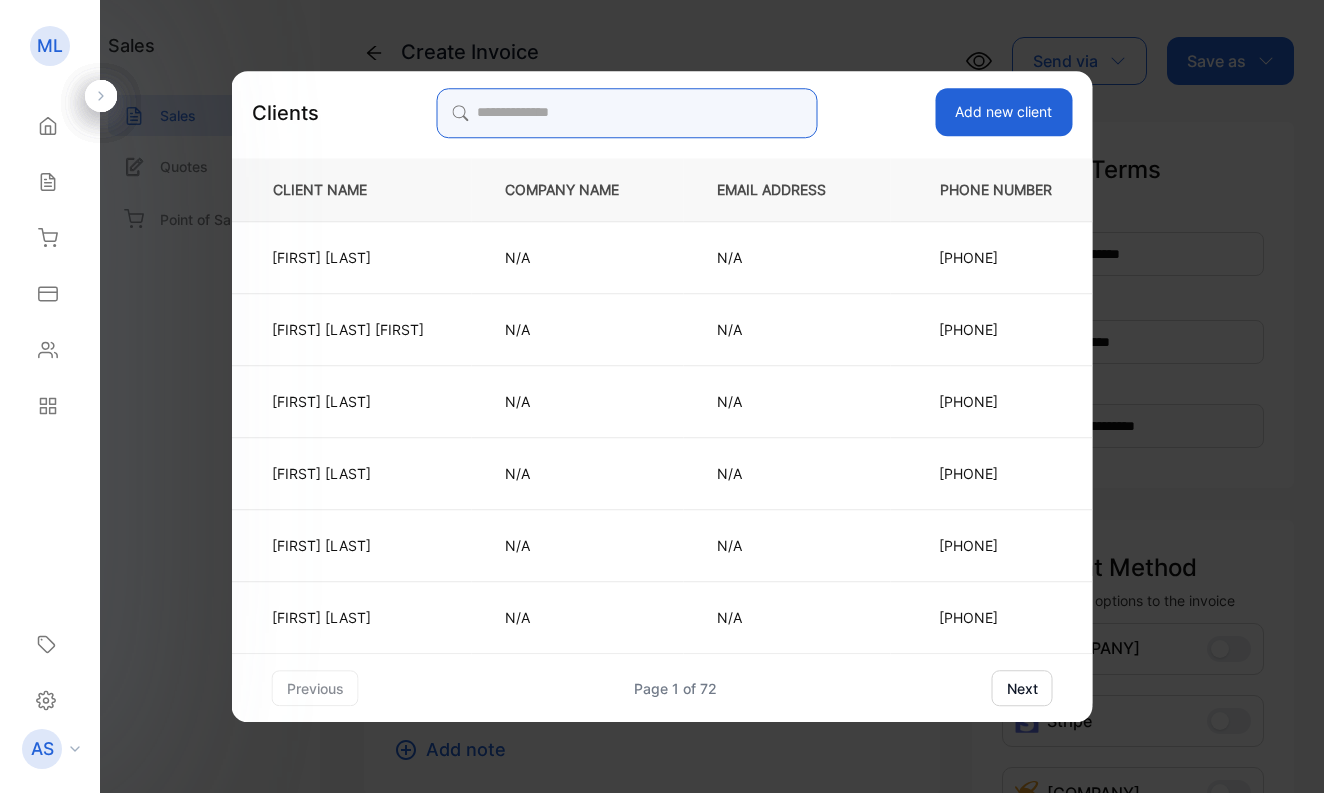 click at bounding box center [627, 113] 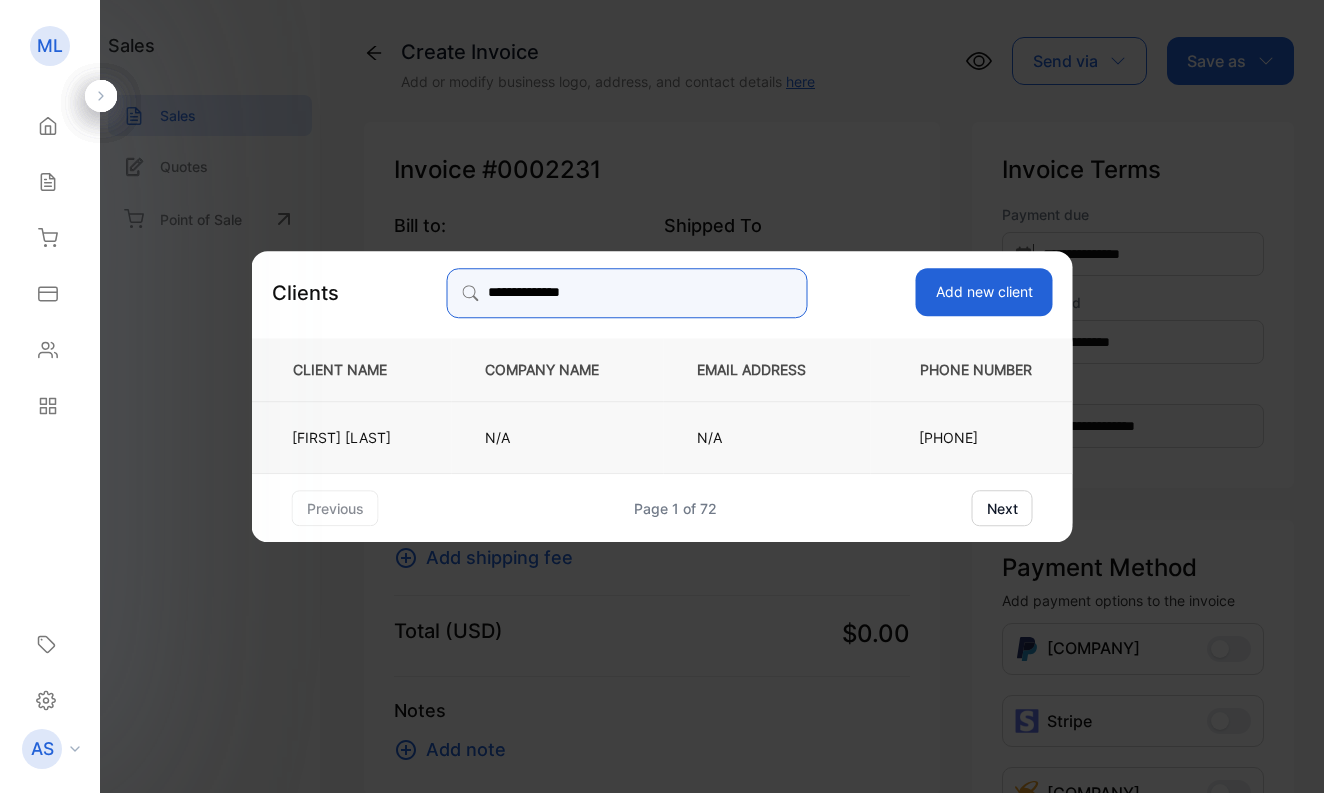 type on "**********" 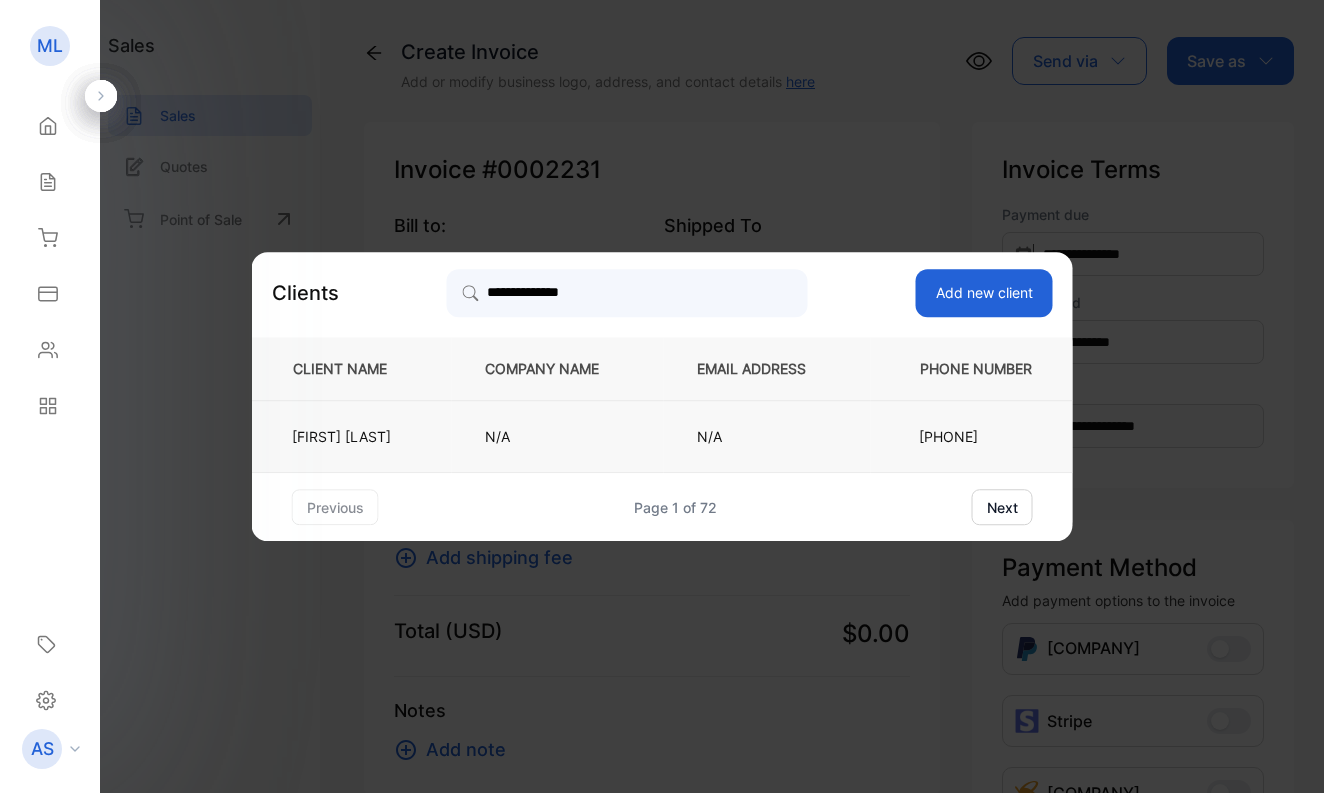 click on "[FIRST] [LAST]" at bounding box center (348, 436) 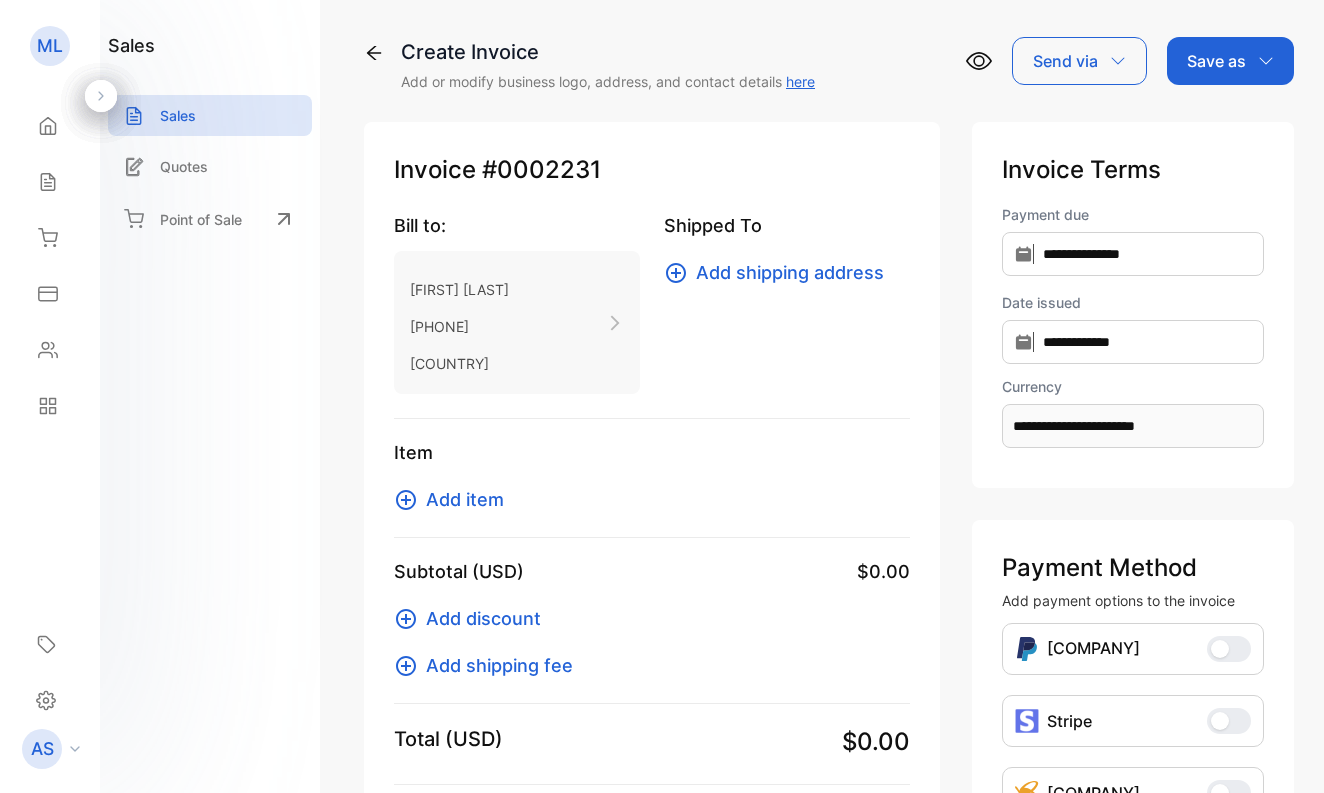 click on "Add item" at bounding box center [465, 499] 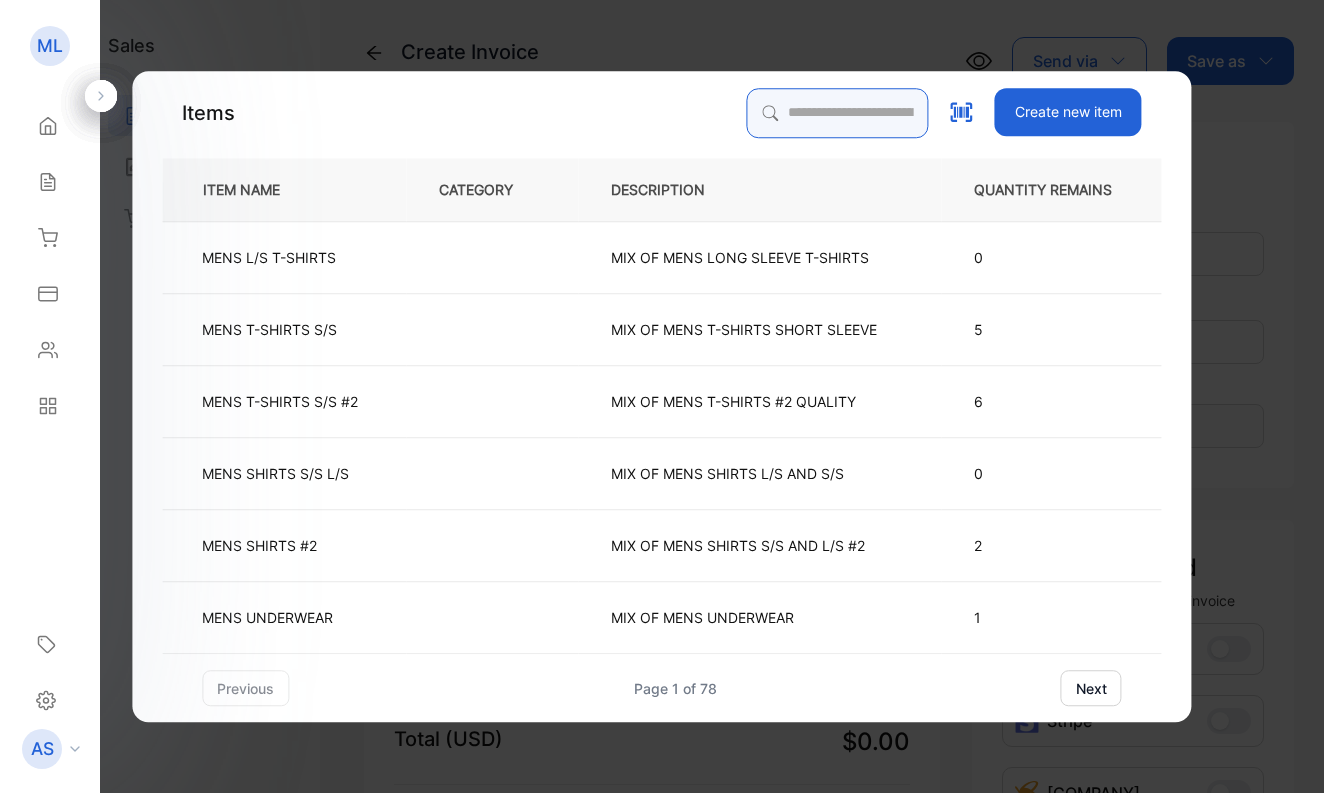 click at bounding box center (838, 113) 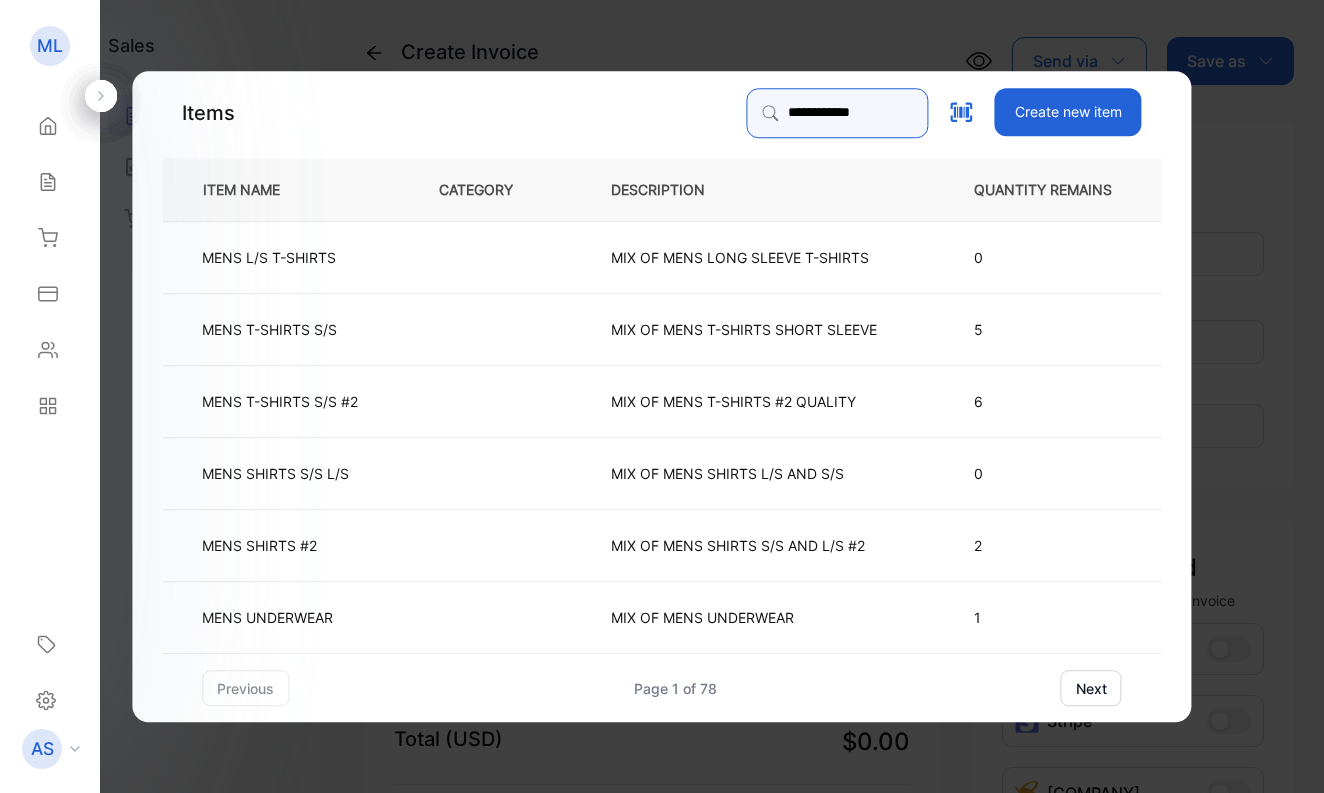 type on "**********" 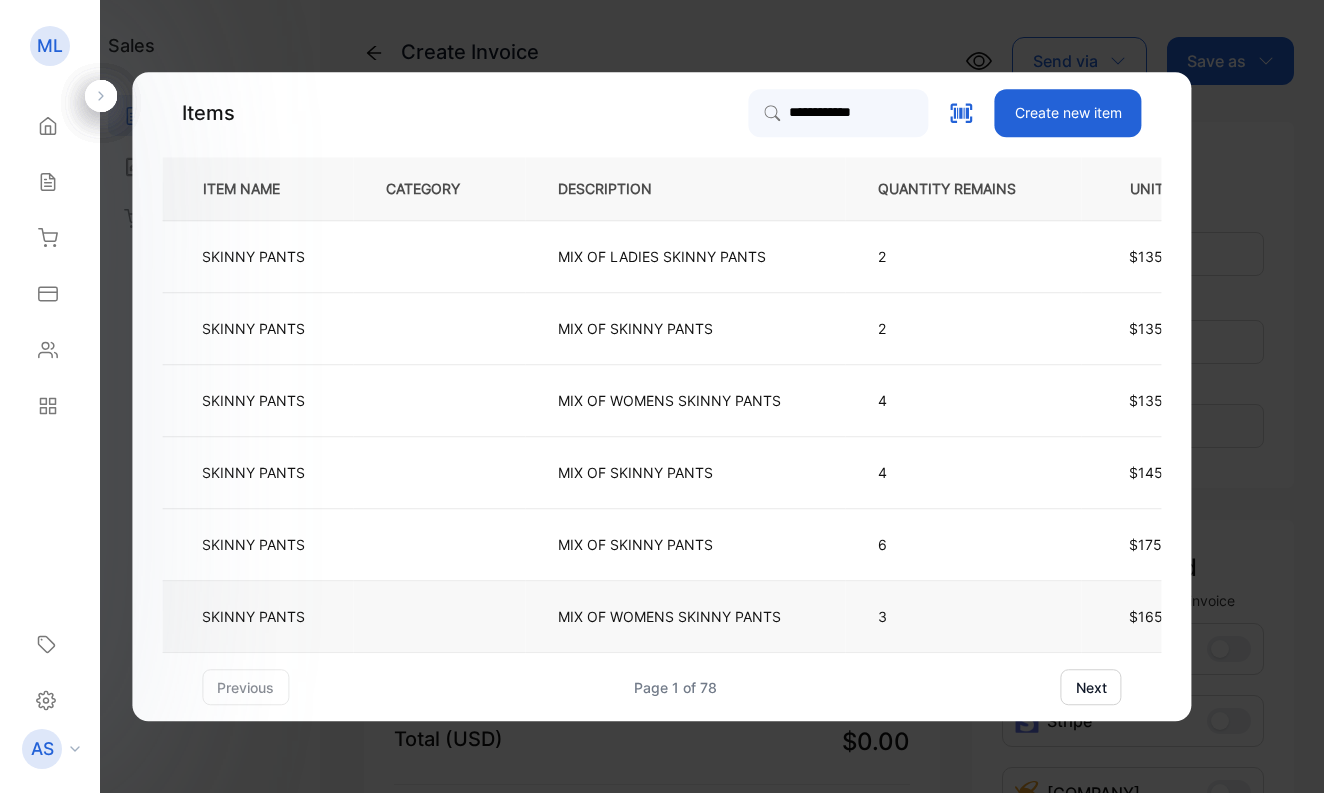 click on "SKINNY PANTS" at bounding box center (253, 616) 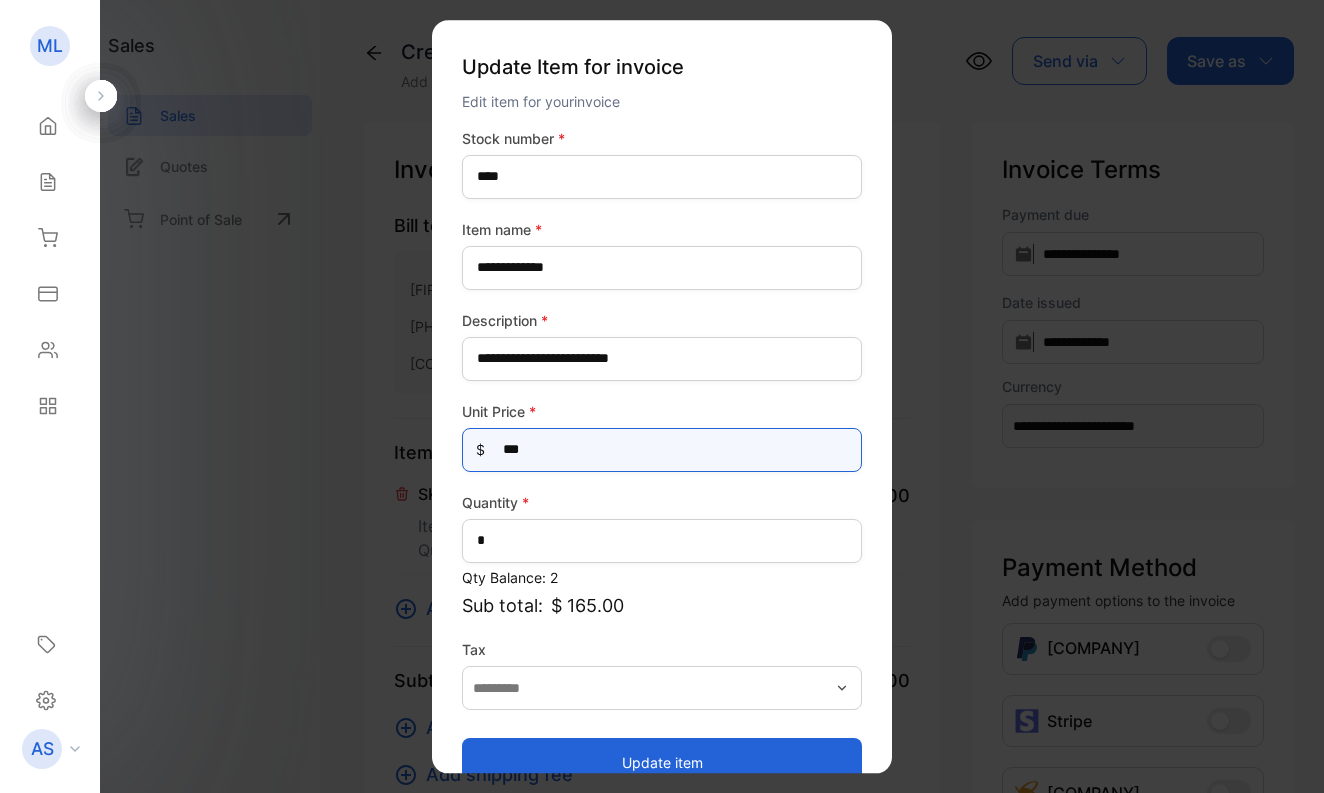 click on "***" at bounding box center (662, 450) 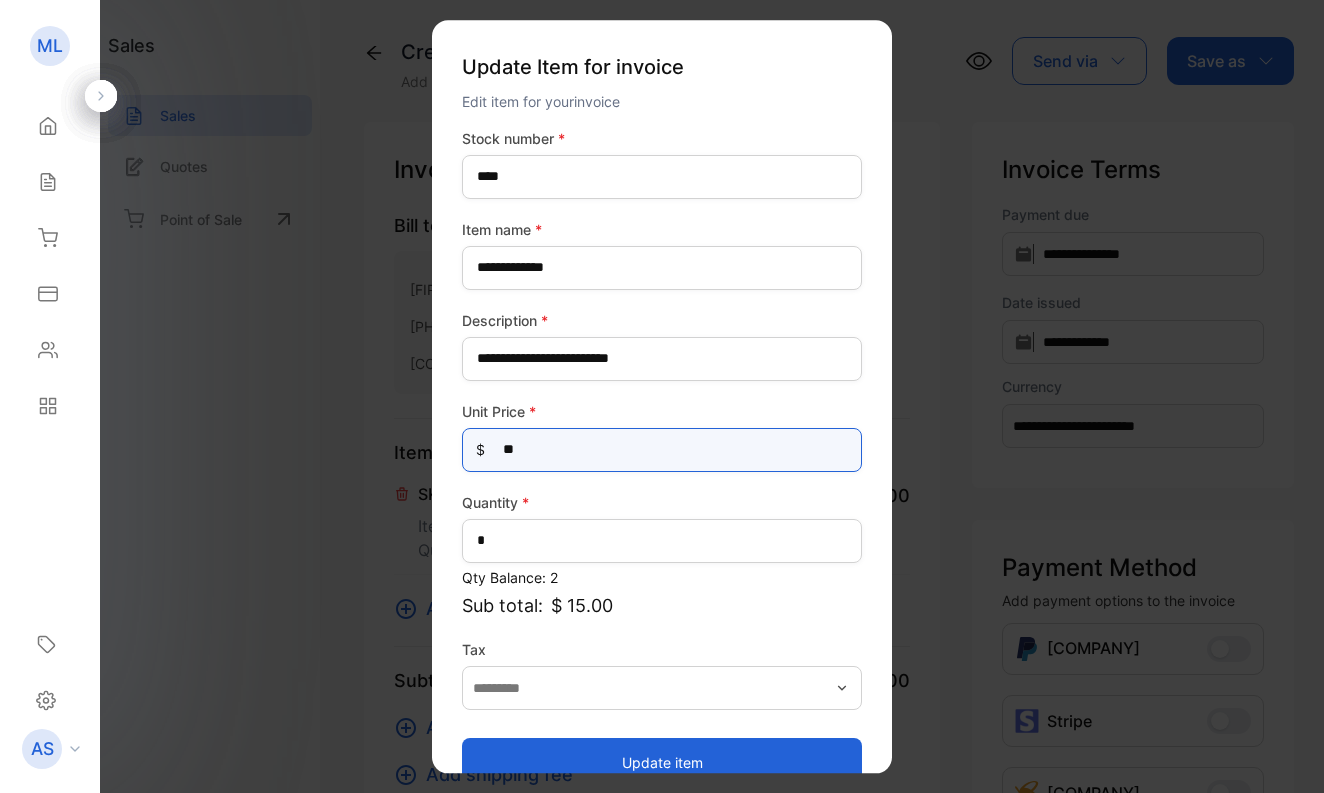 type on "***" 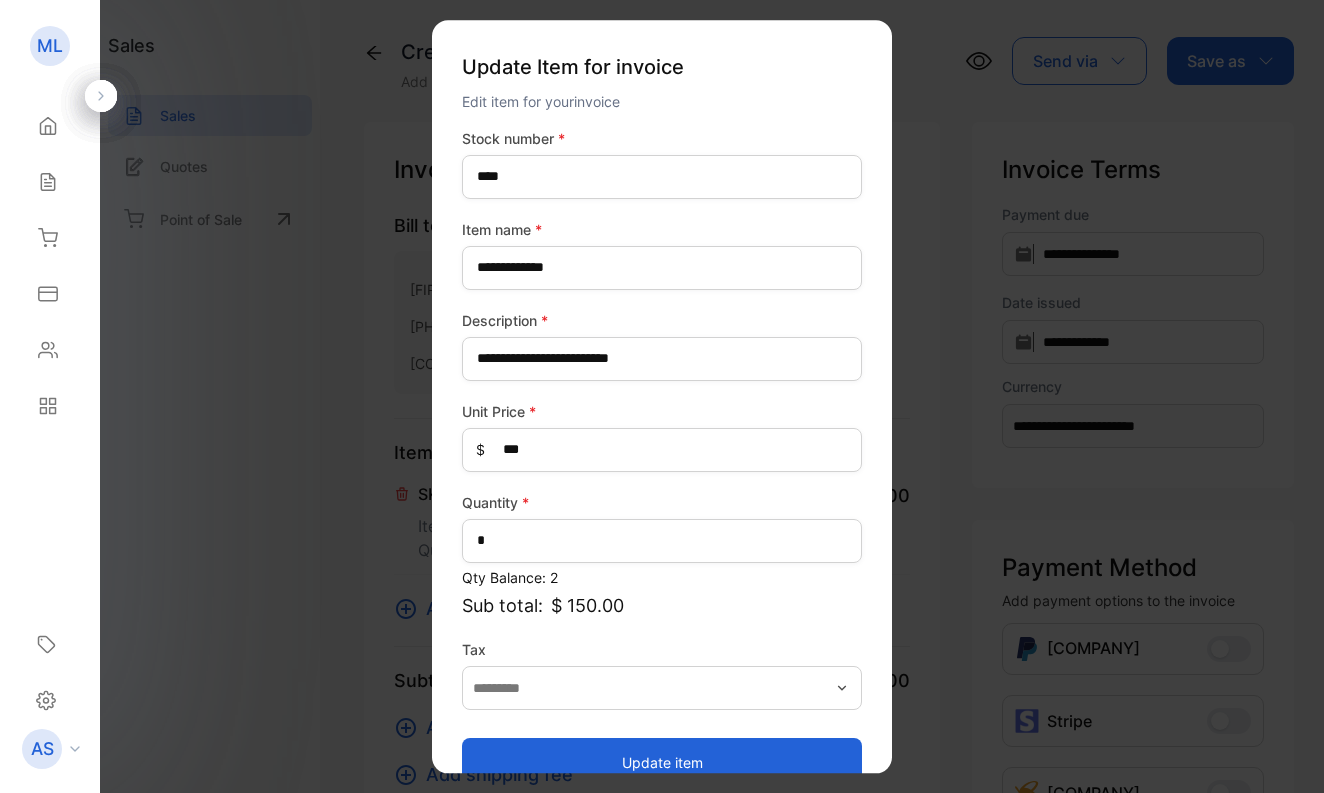 click on "Update item" at bounding box center (662, 762) 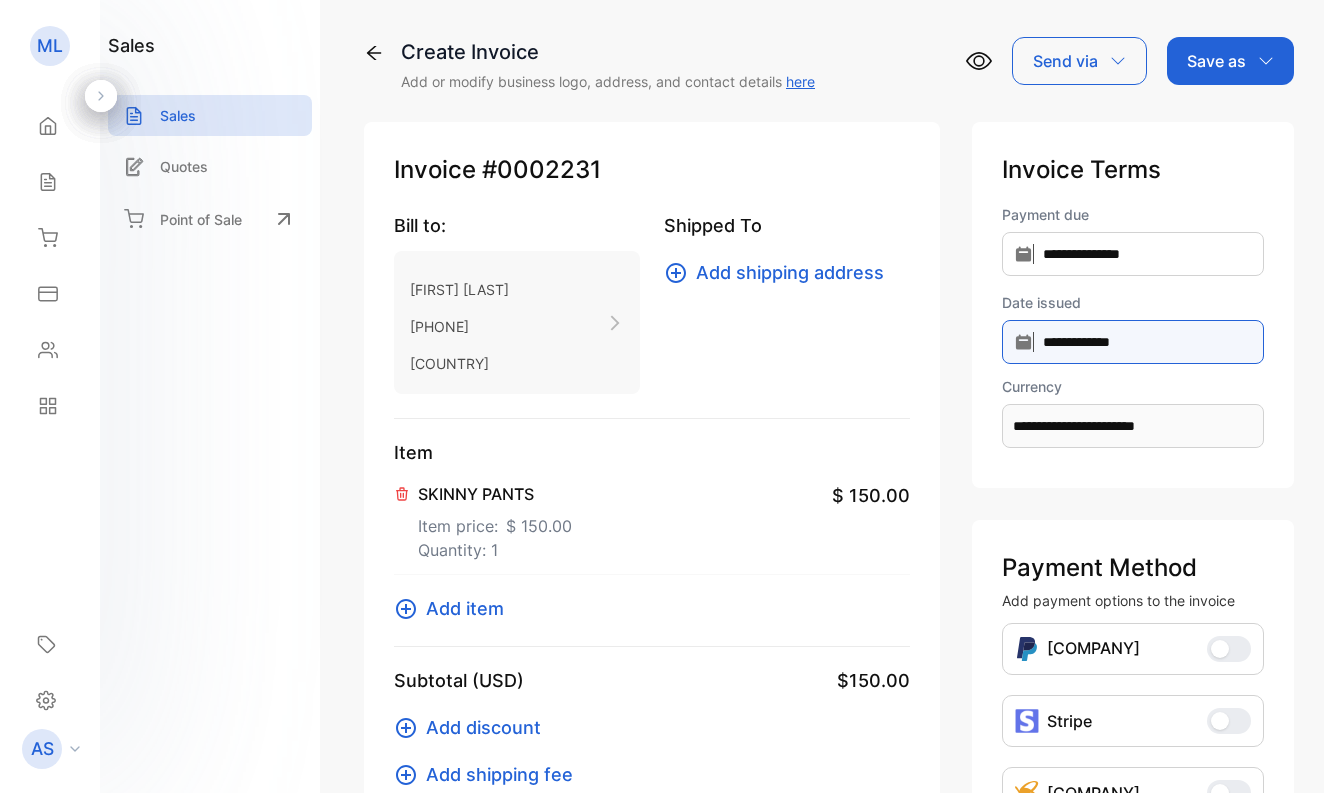 click on "**********" at bounding box center [1133, 254] 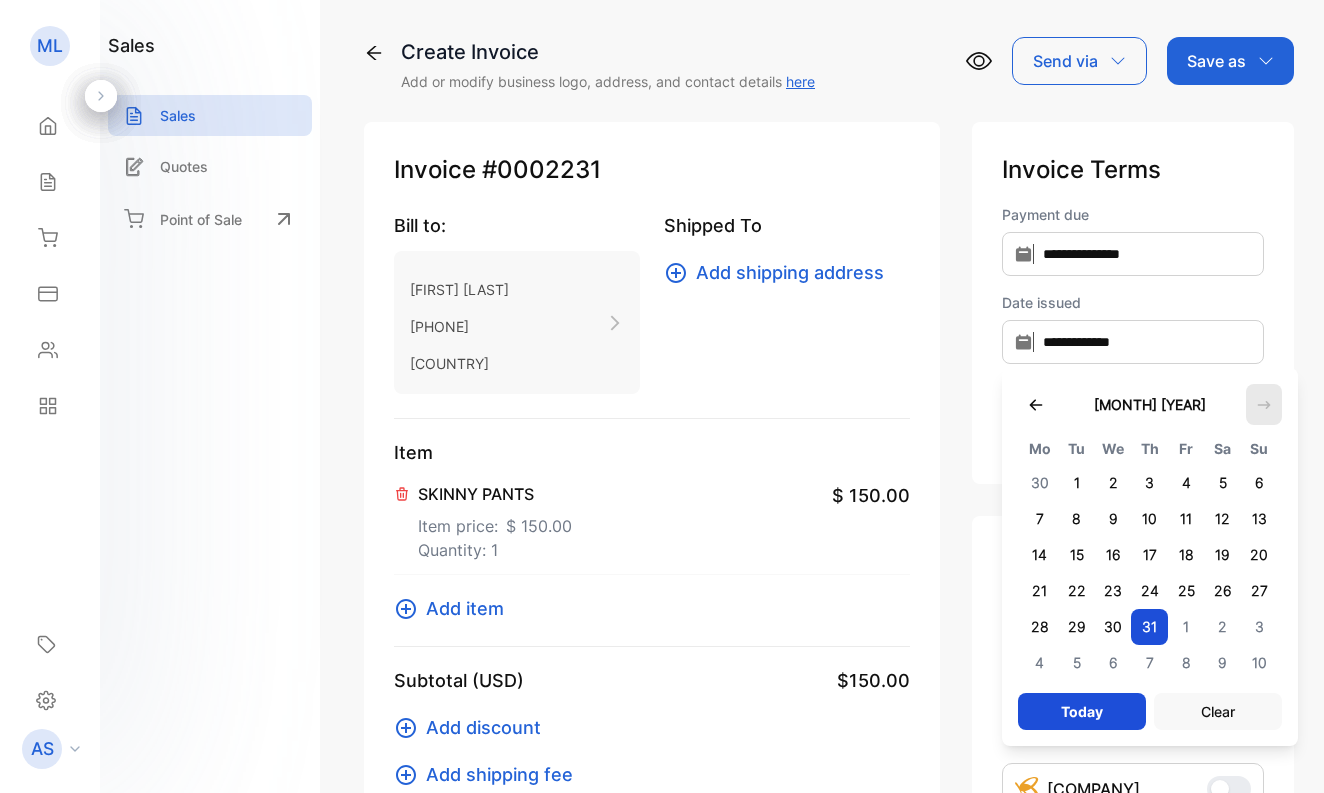 click 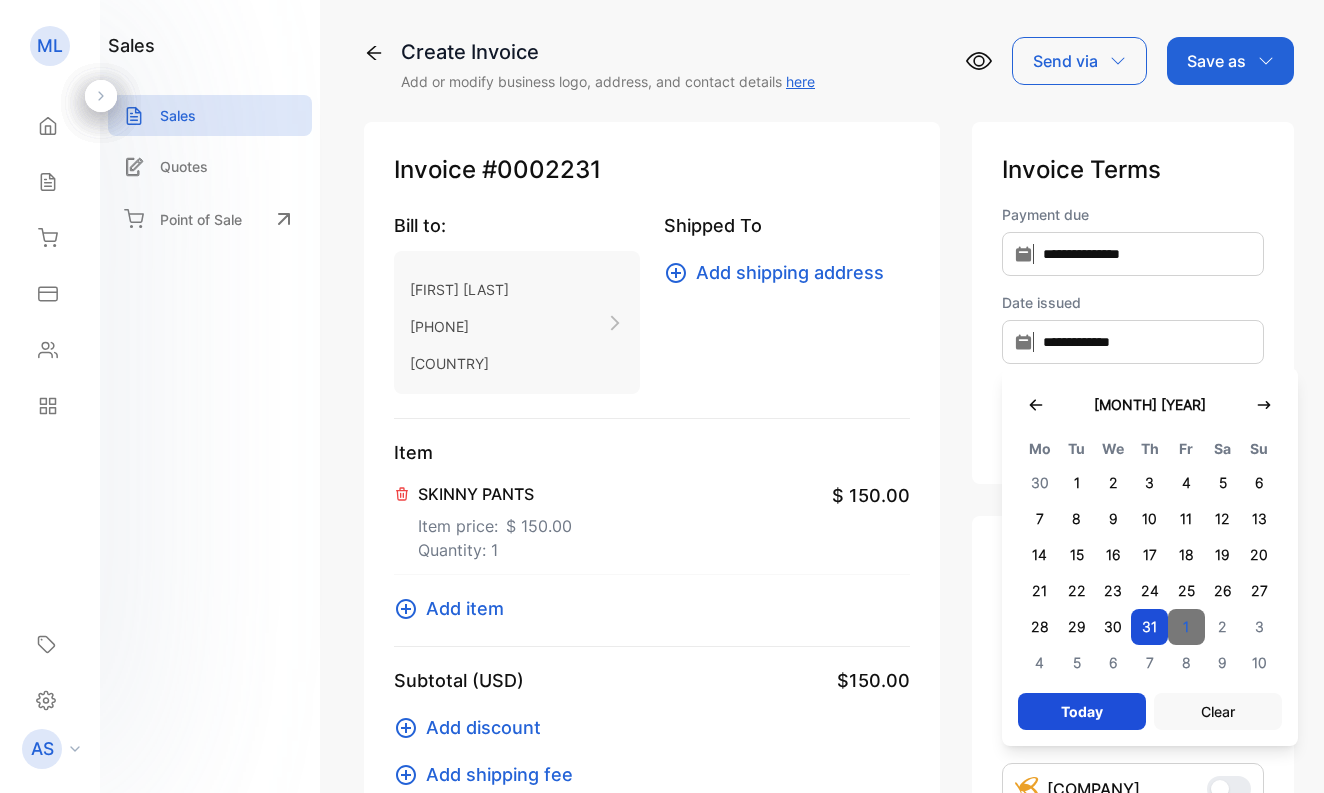 click on "1" at bounding box center (1186, 627) 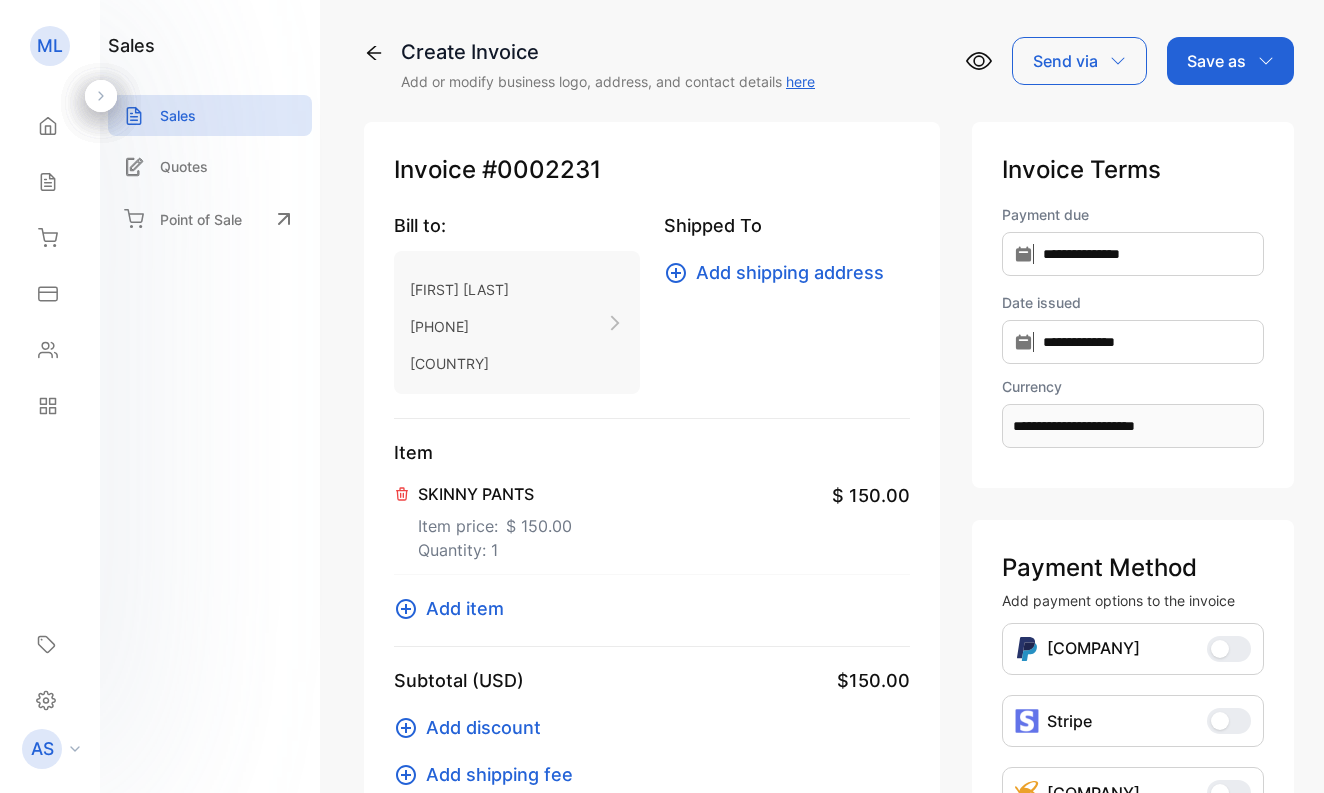 click on "Save as" at bounding box center [1216, 61] 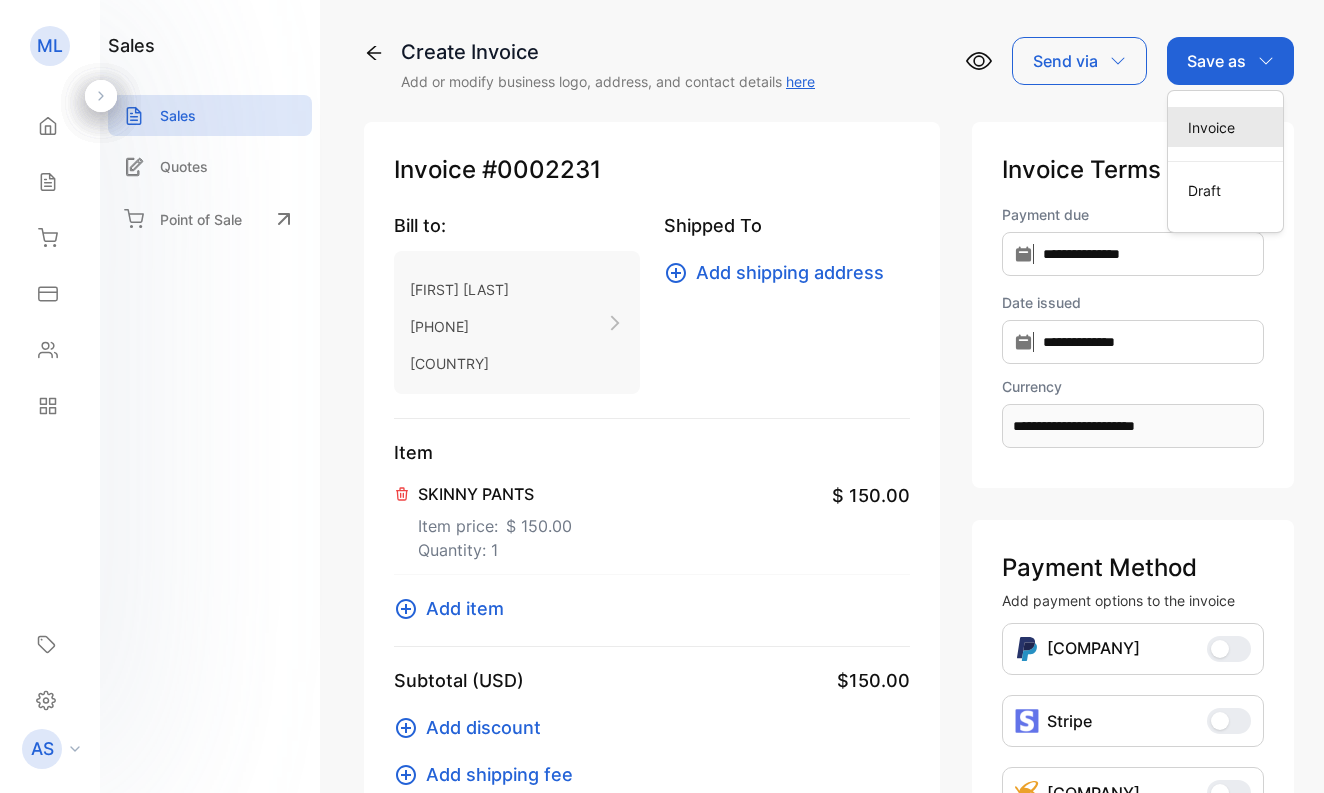 click on "Invoice" at bounding box center (1225, 127) 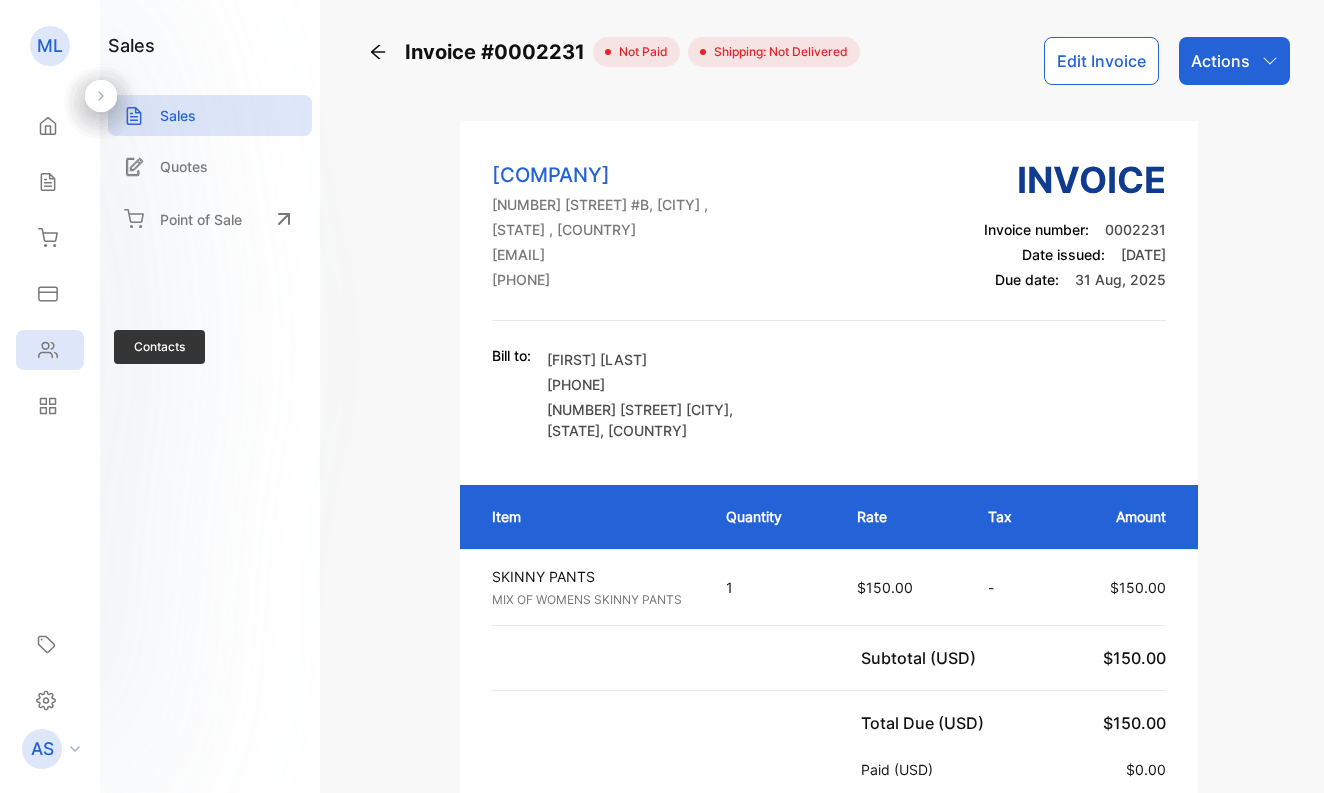click 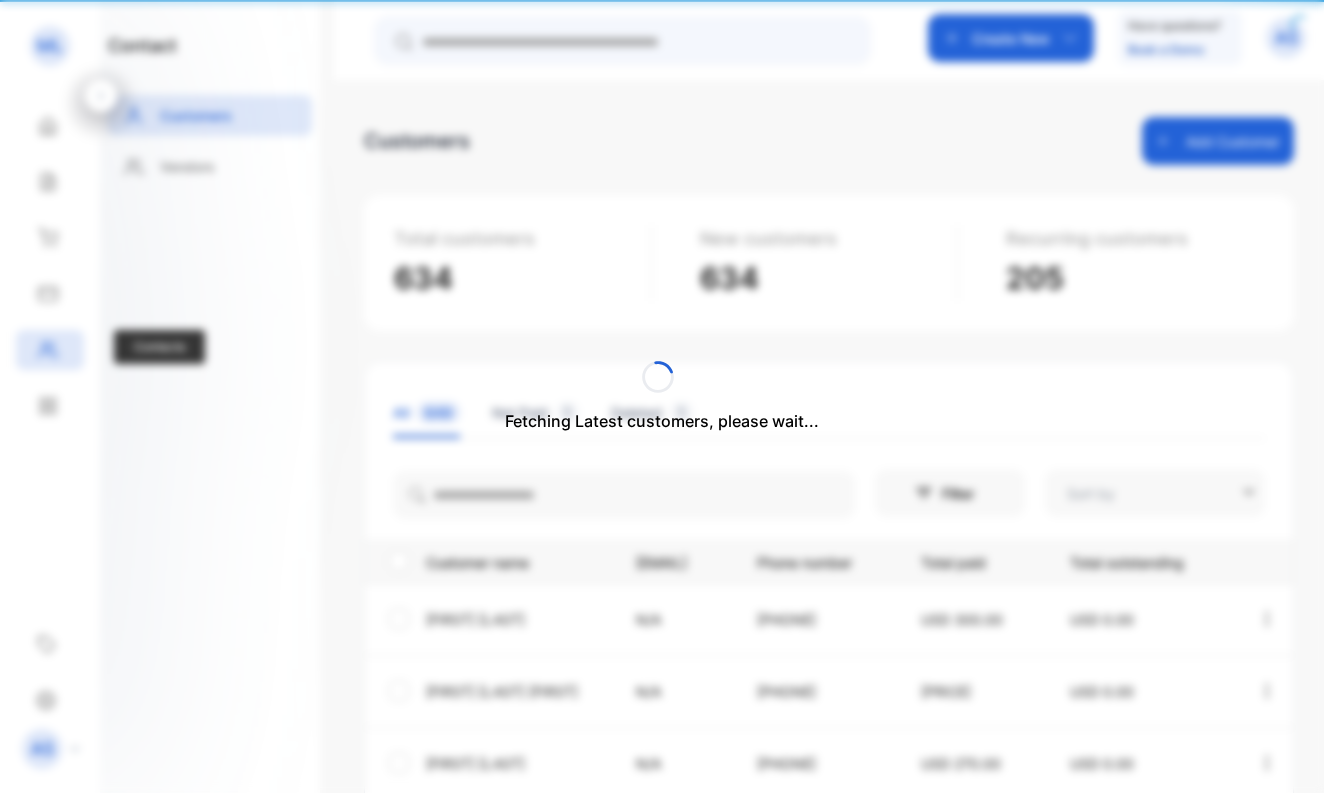 type on "**********" 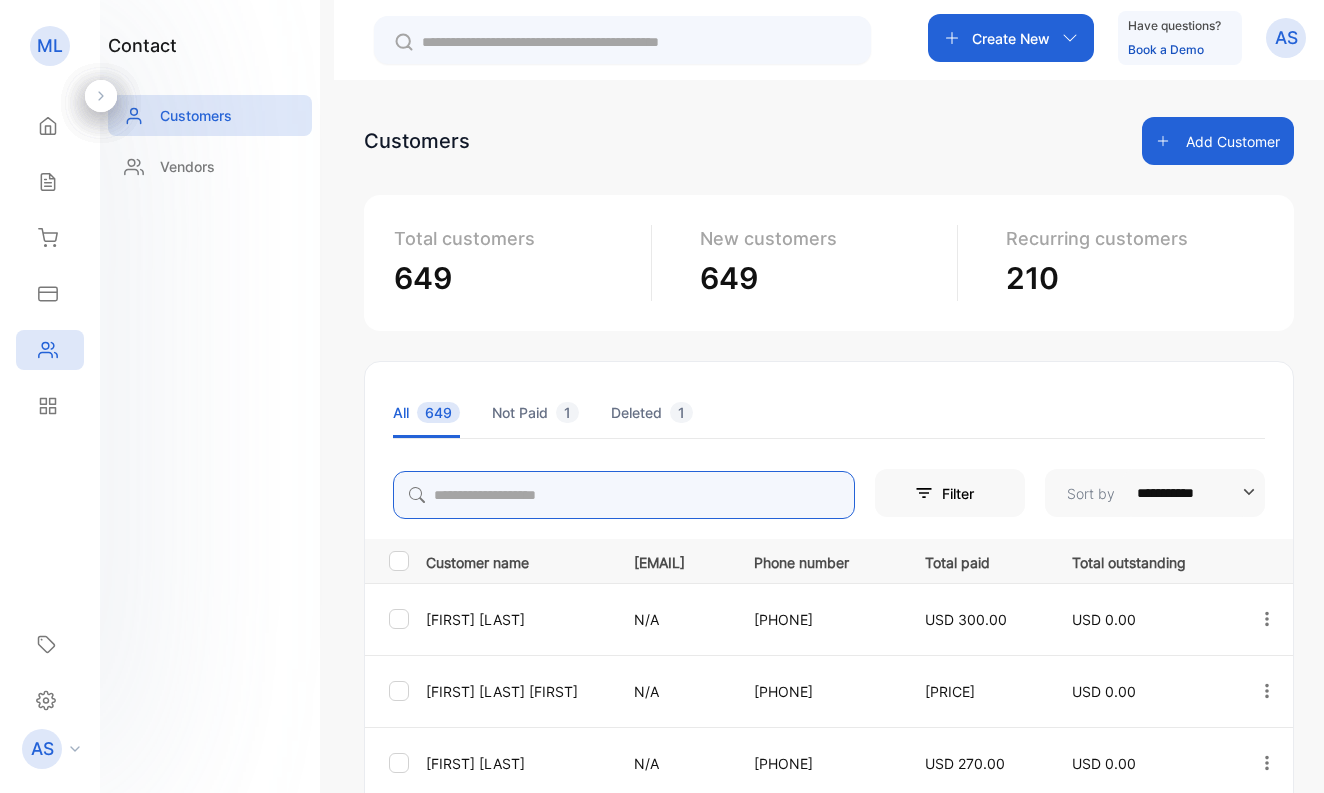 click at bounding box center [624, 495] 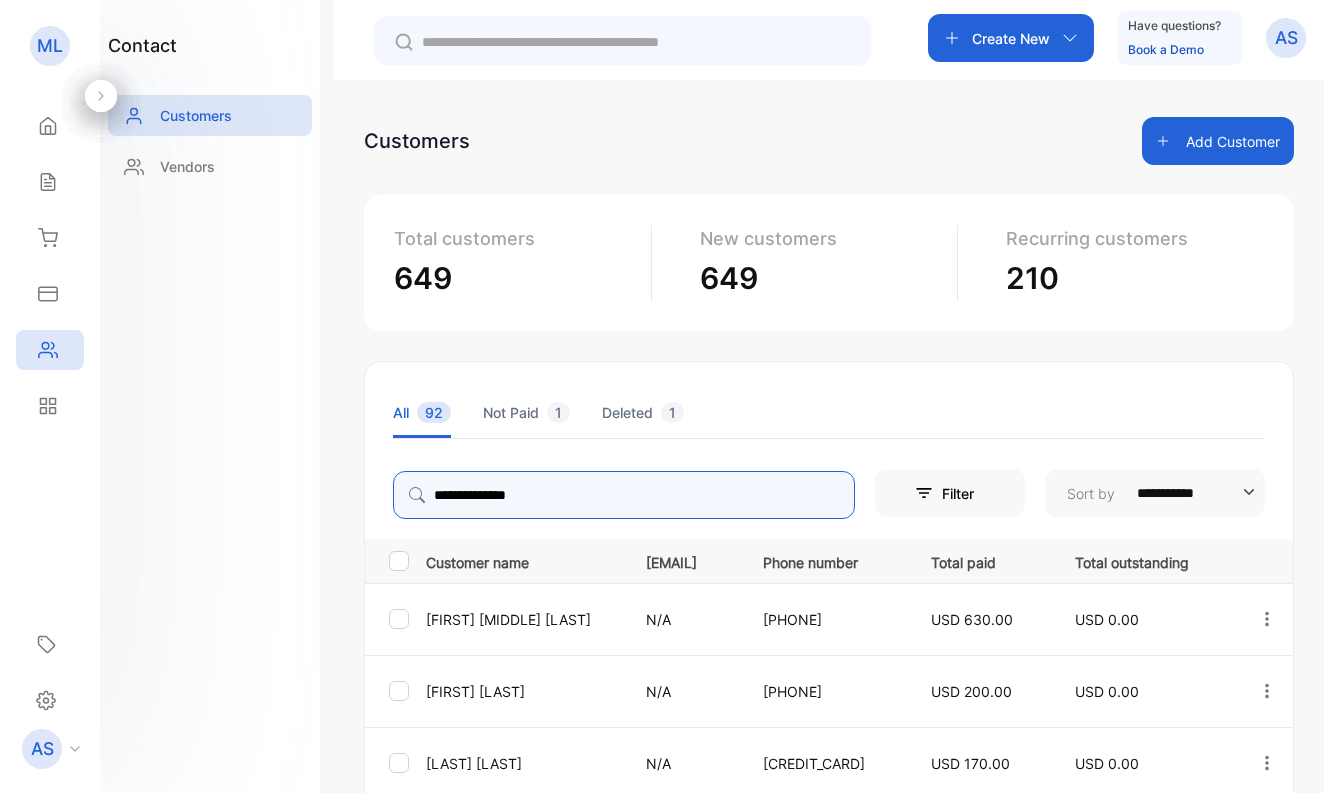 type on "**********" 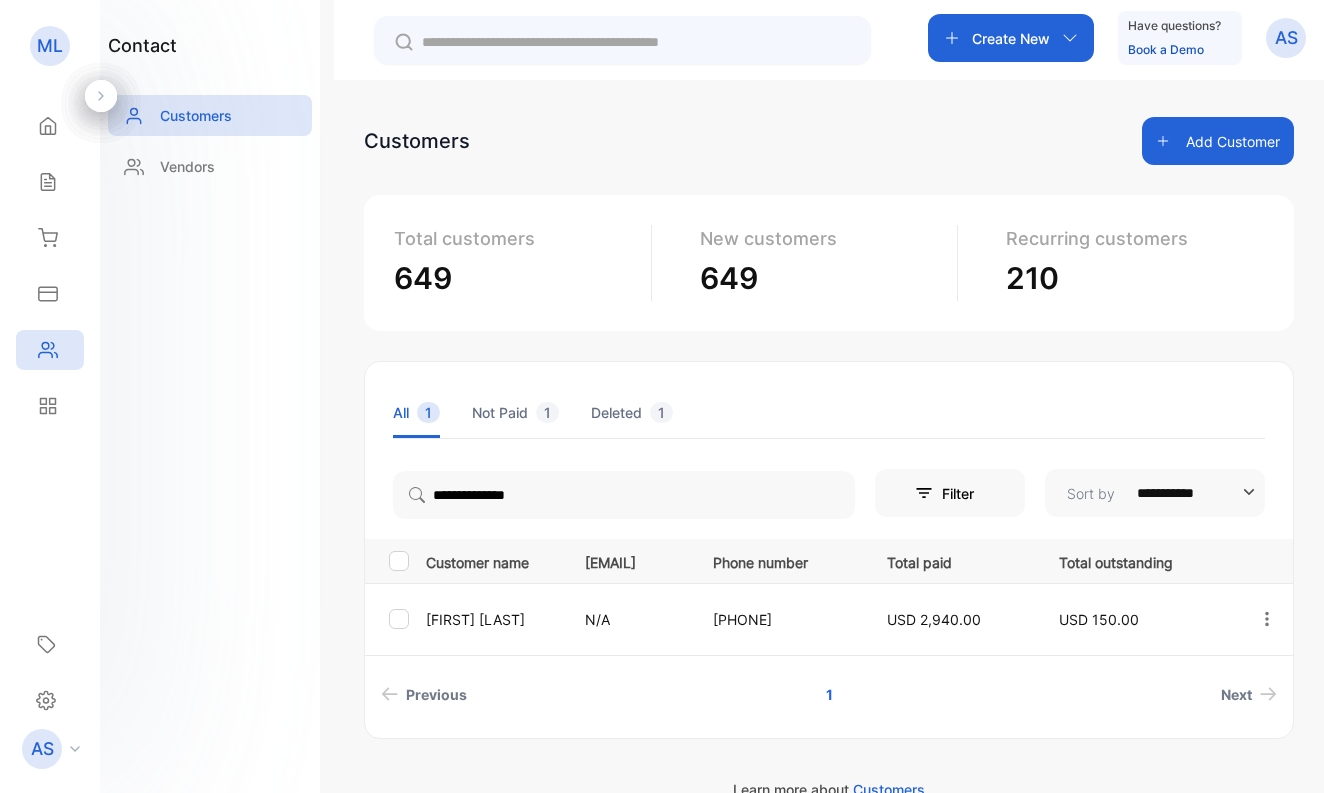 click on "[FIRST] [LAST]" at bounding box center (493, 619) 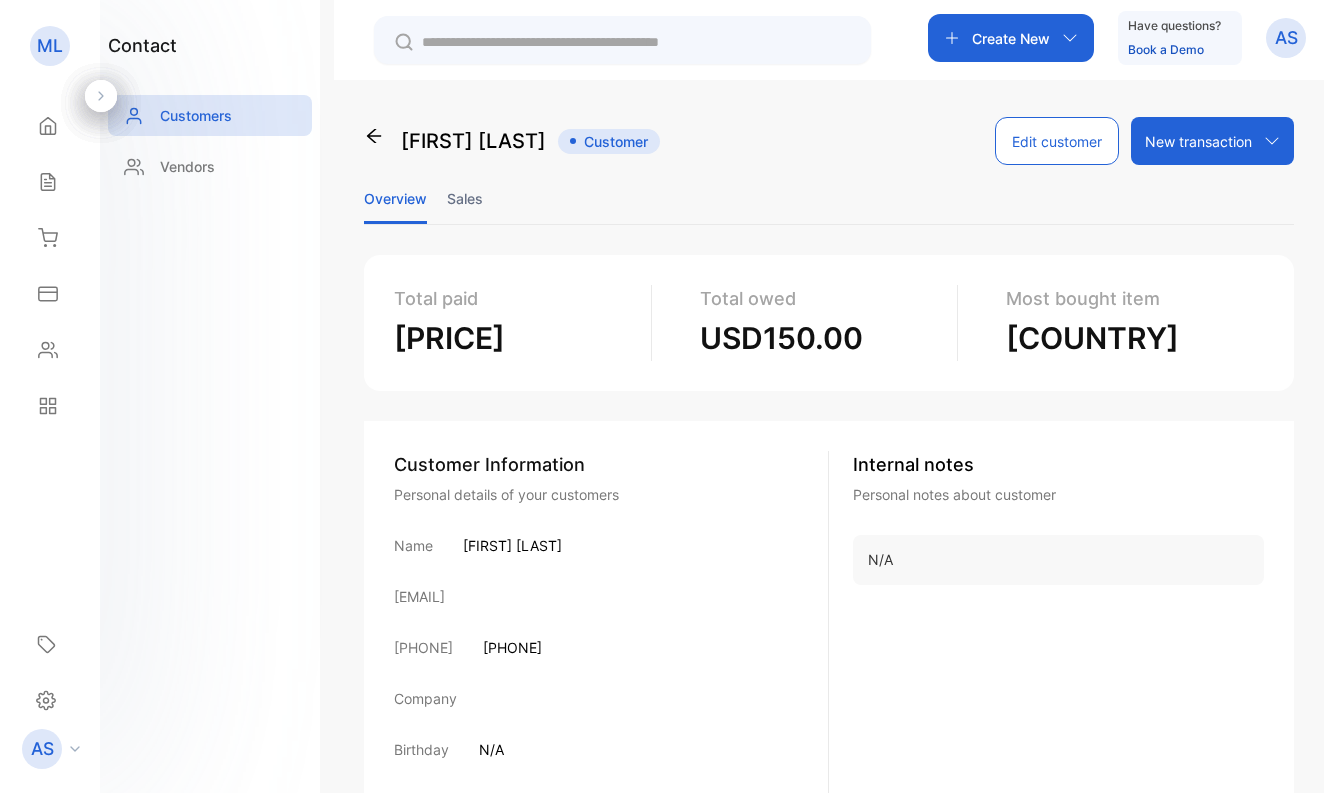 click on "Edit customer" at bounding box center [1057, 141] 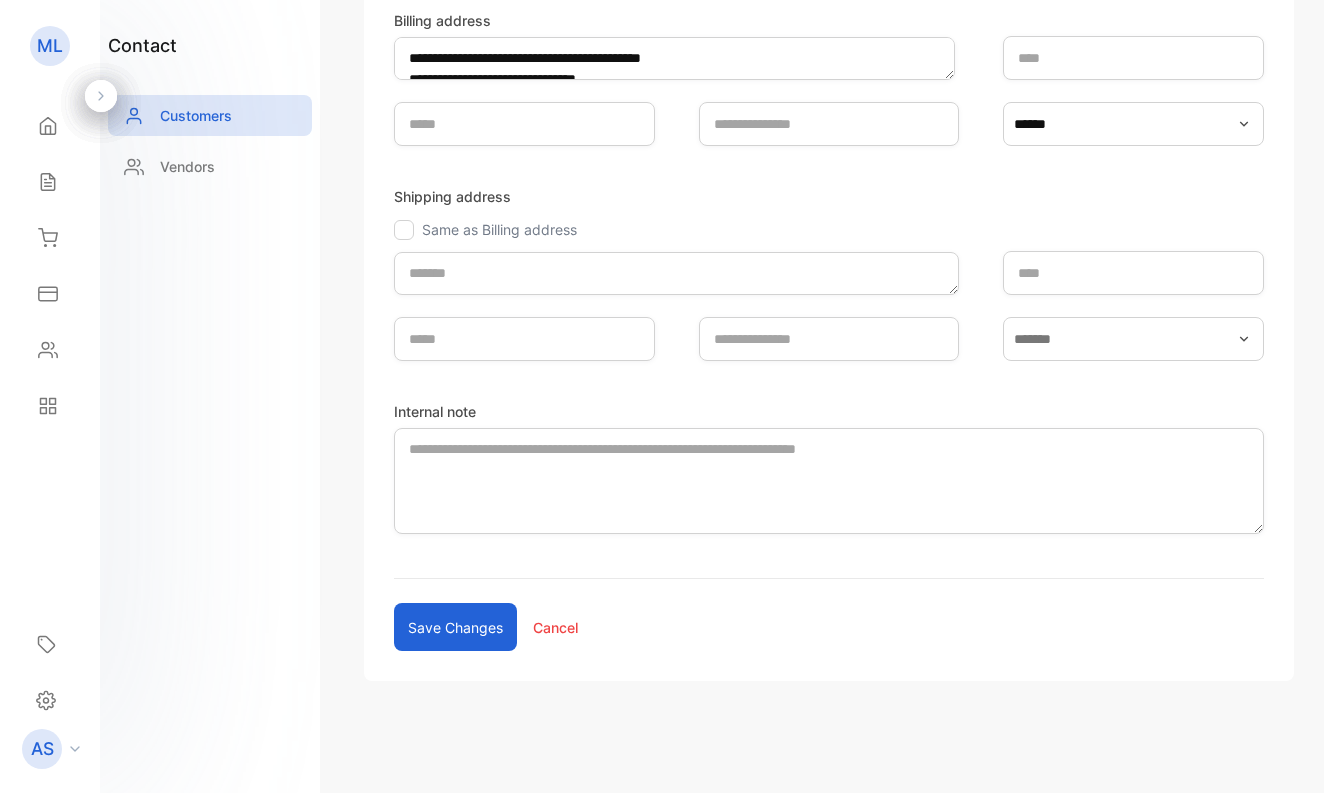 scroll, scrollTop: 392, scrollLeft: 0, axis: vertical 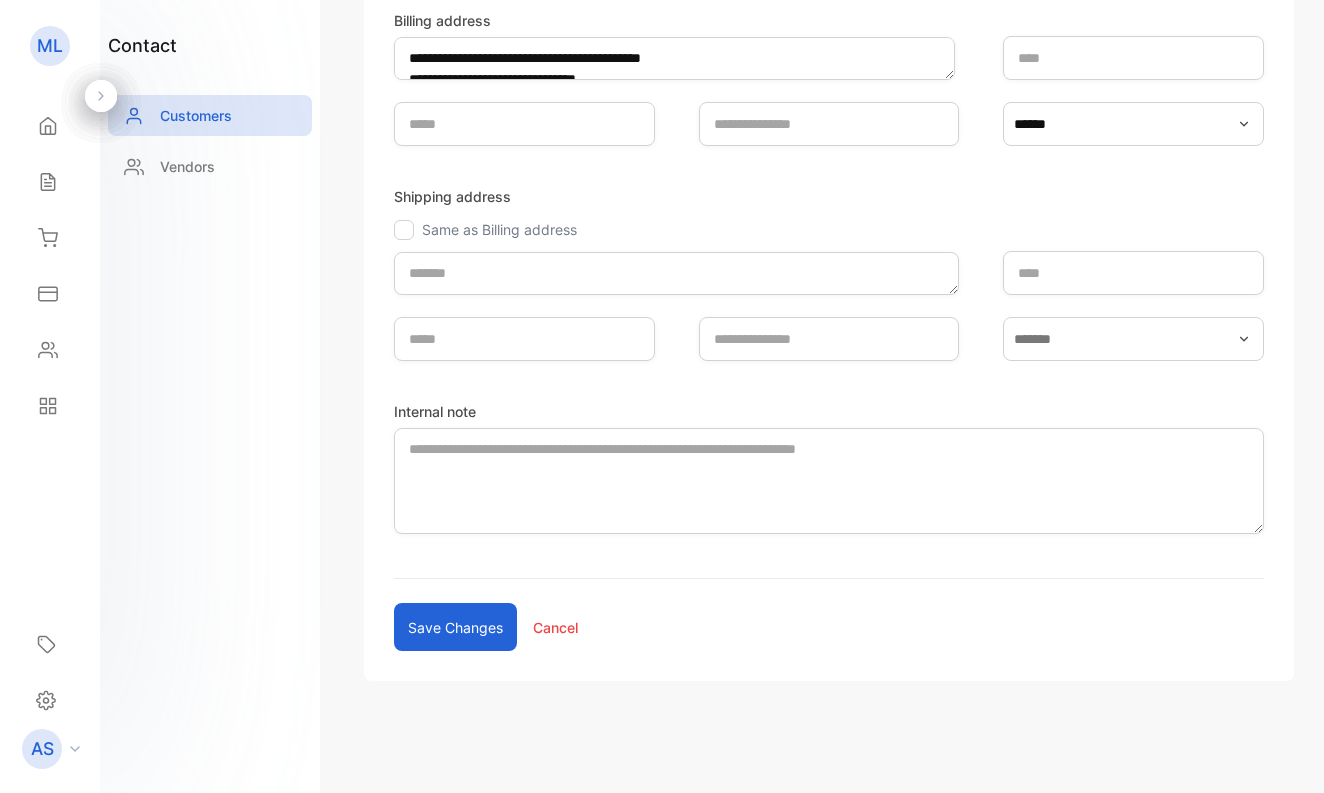 type on "*******" 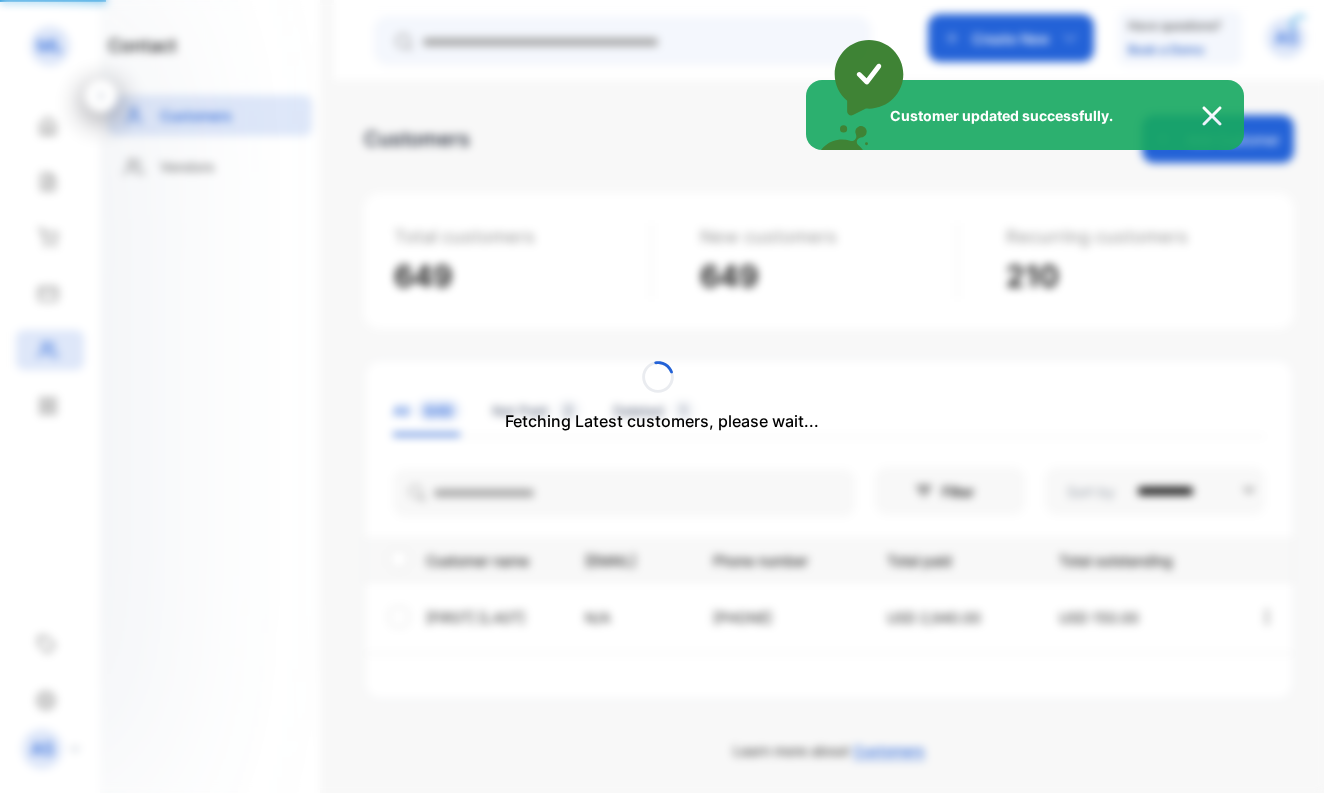 scroll, scrollTop: 2, scrollLeft: 0, axis: vertical 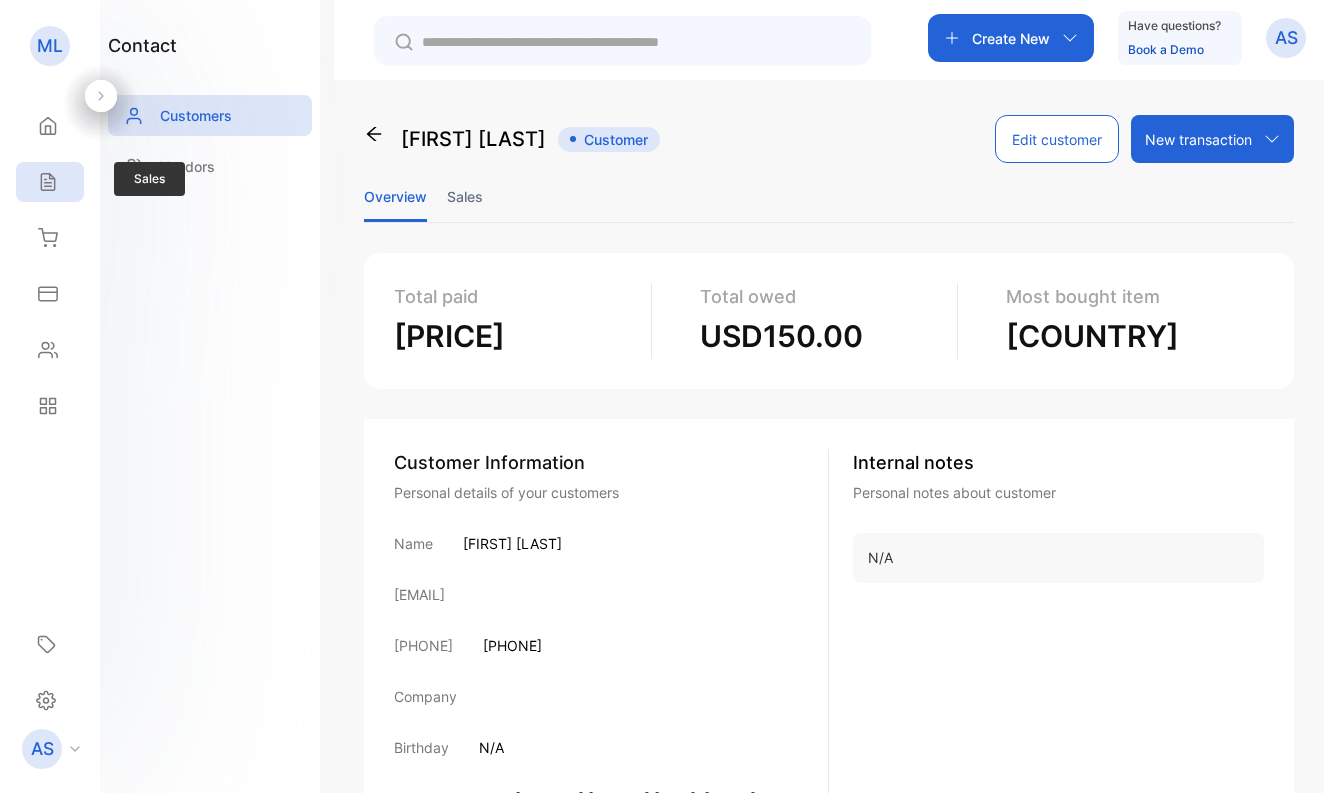click 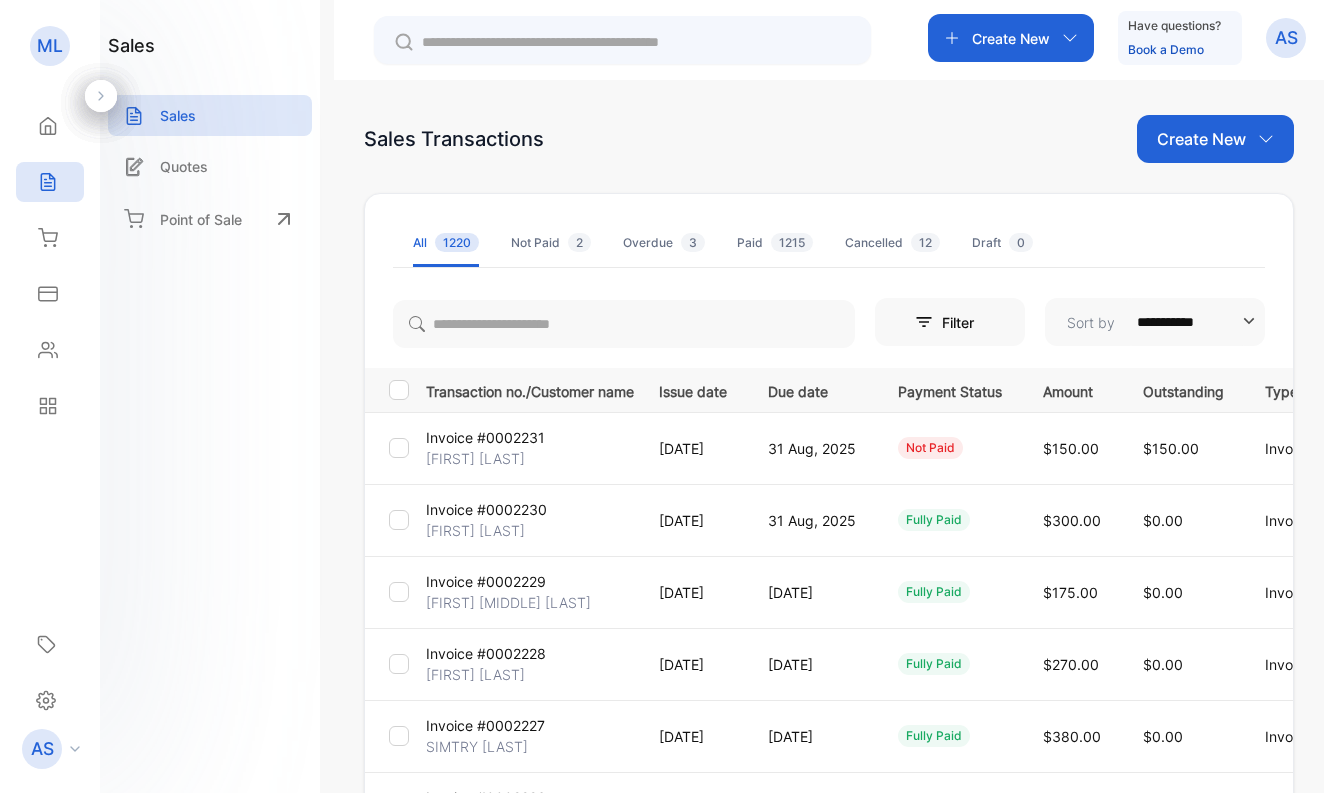 click on "Create New" at bounding box center (1201, 139) 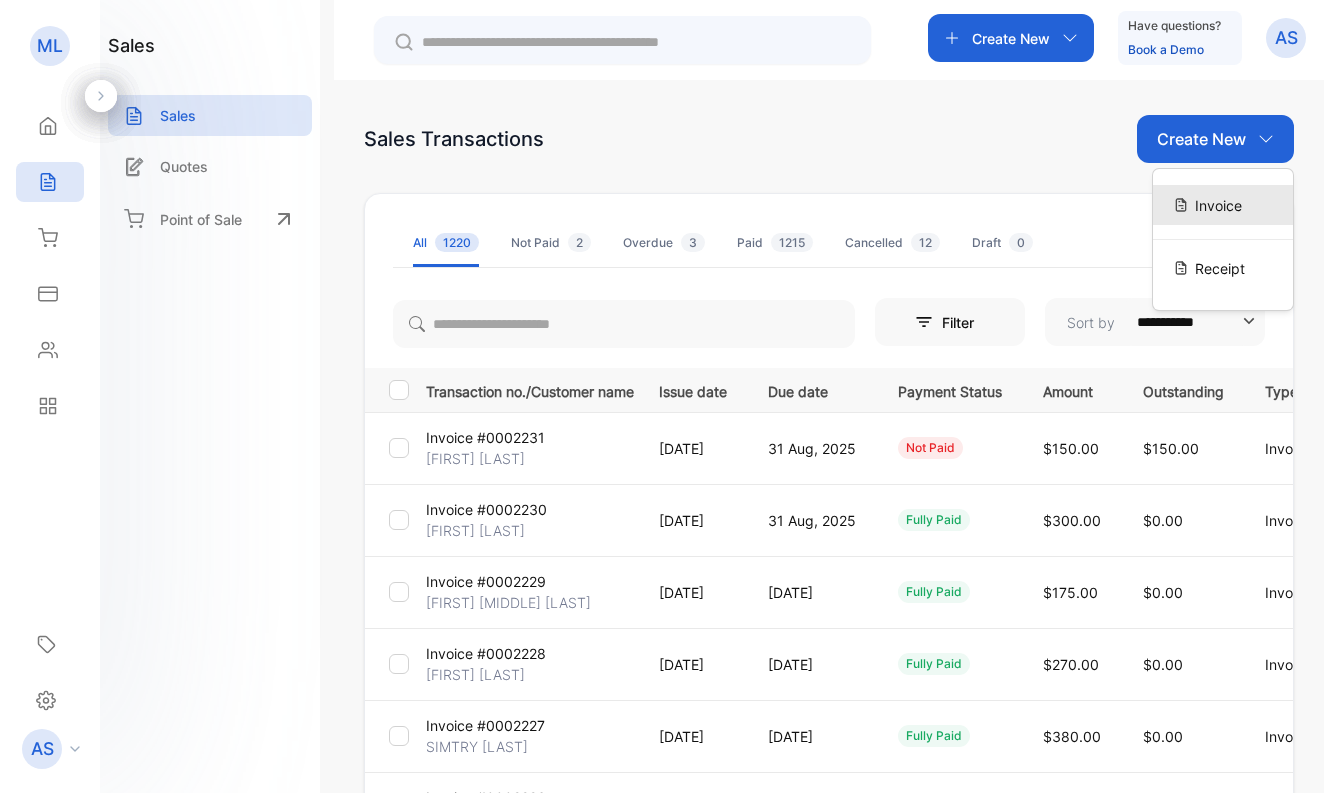click on "Invoice" at bounding box center (1218, 205) 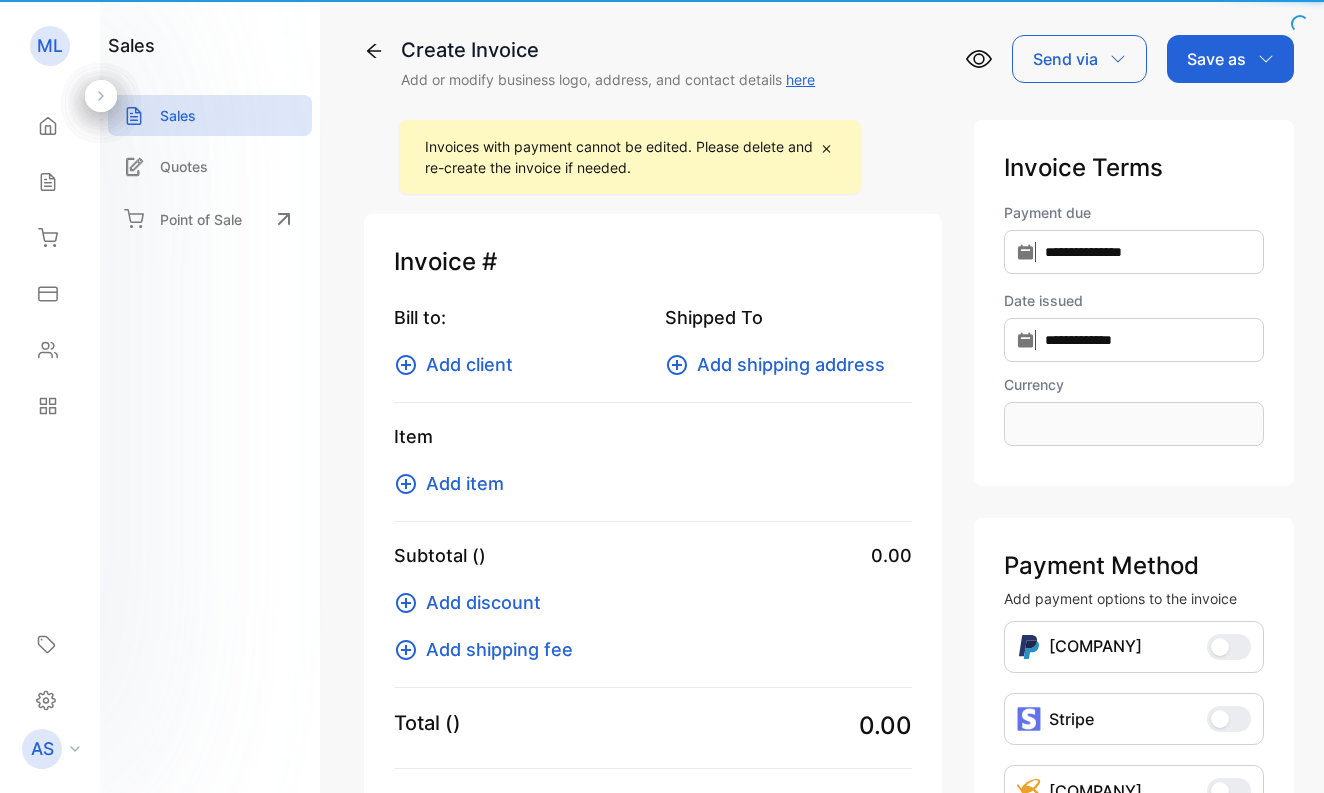 type on "**********" 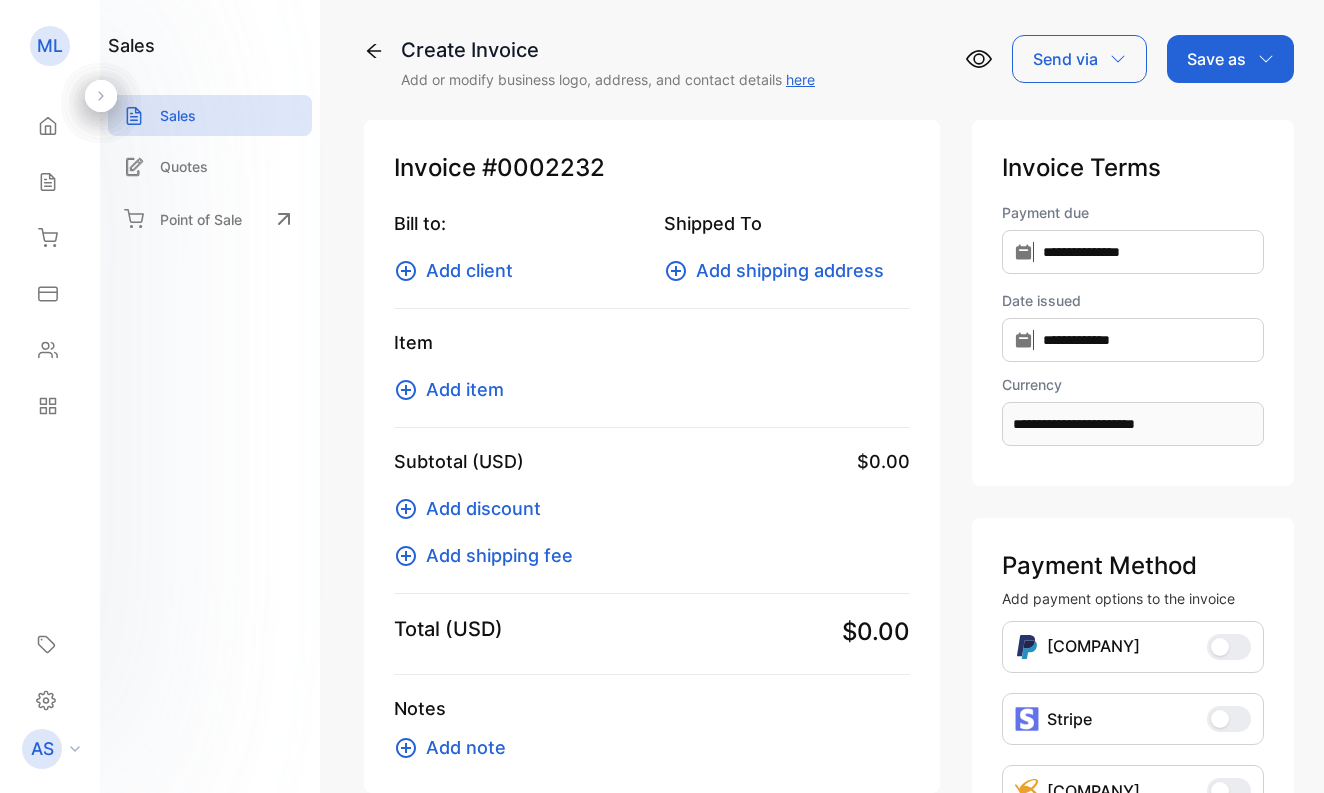 click on "Add client" at bounding box center (469, 270) 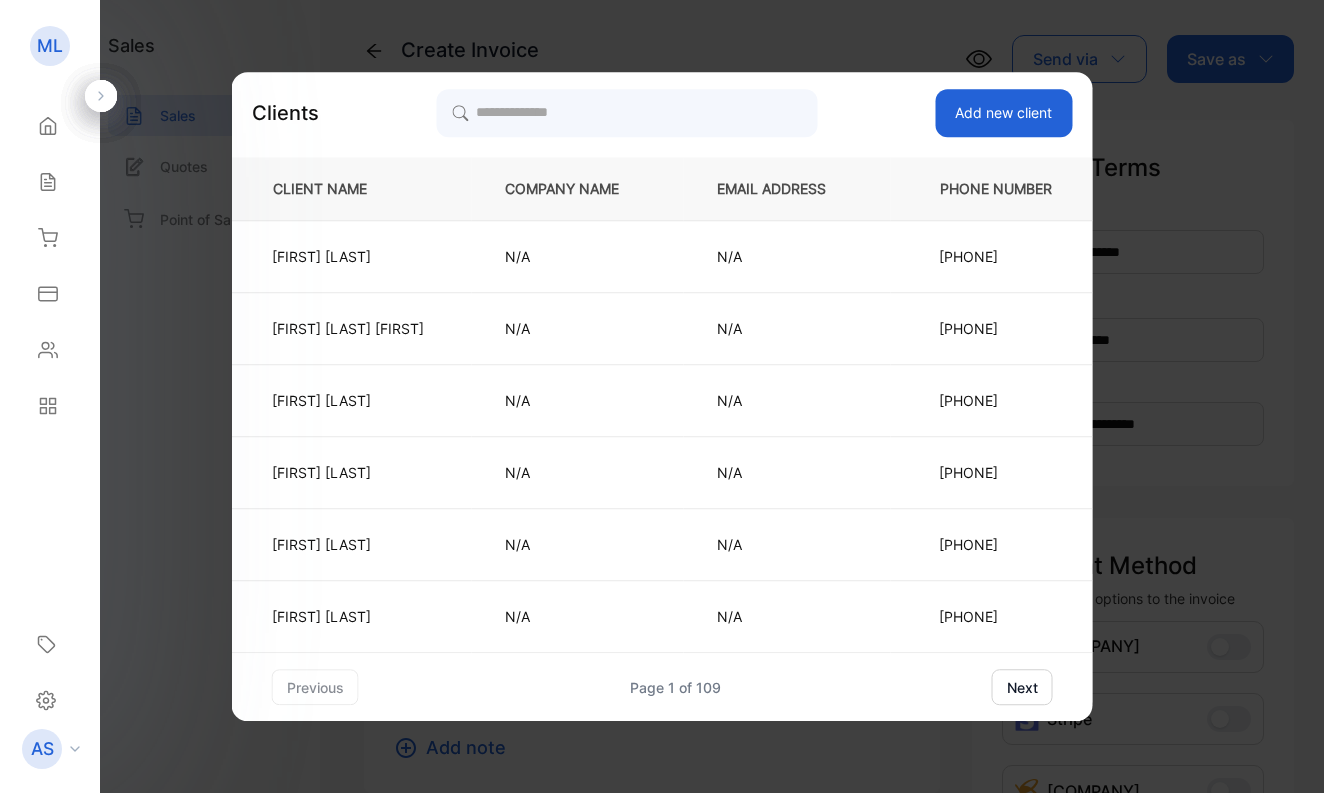 click on "Add new client" at bounding box center [1003, 113] 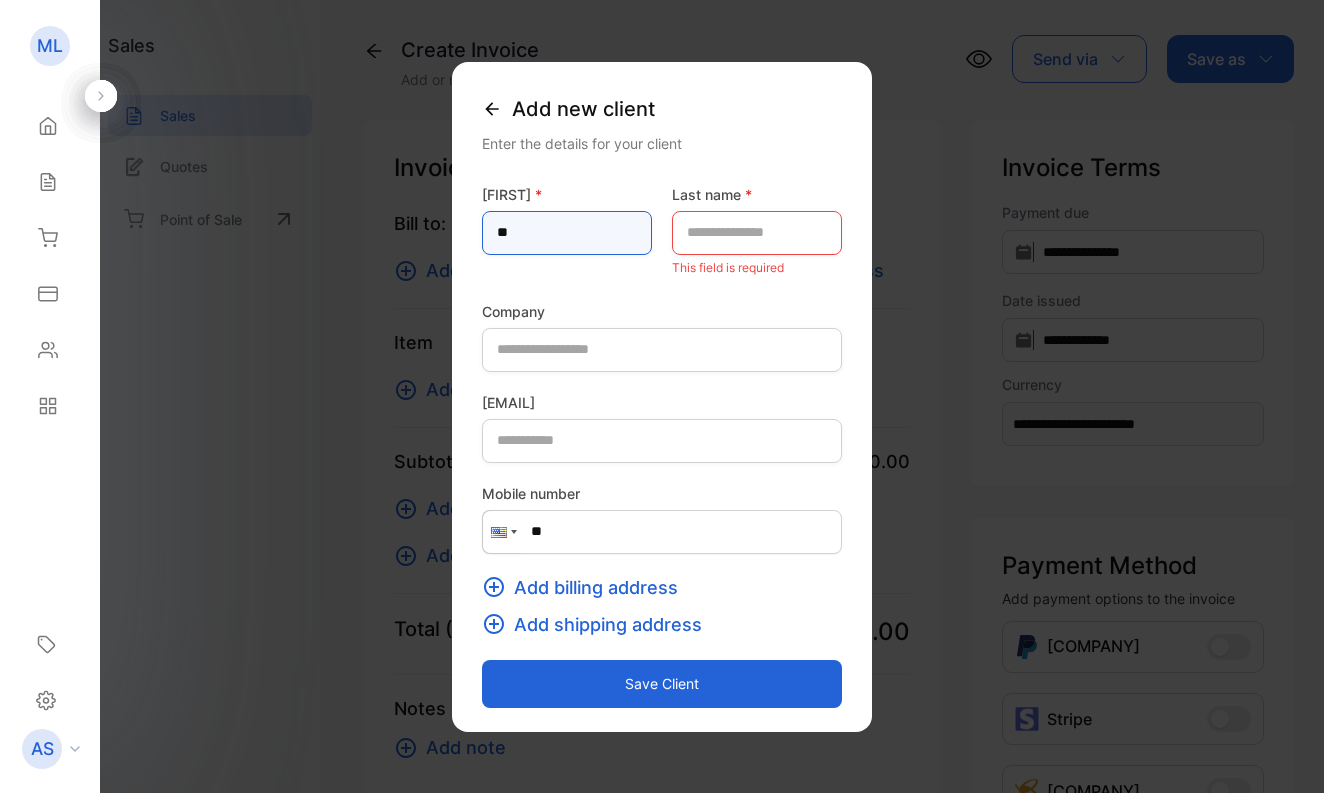 type on "*" 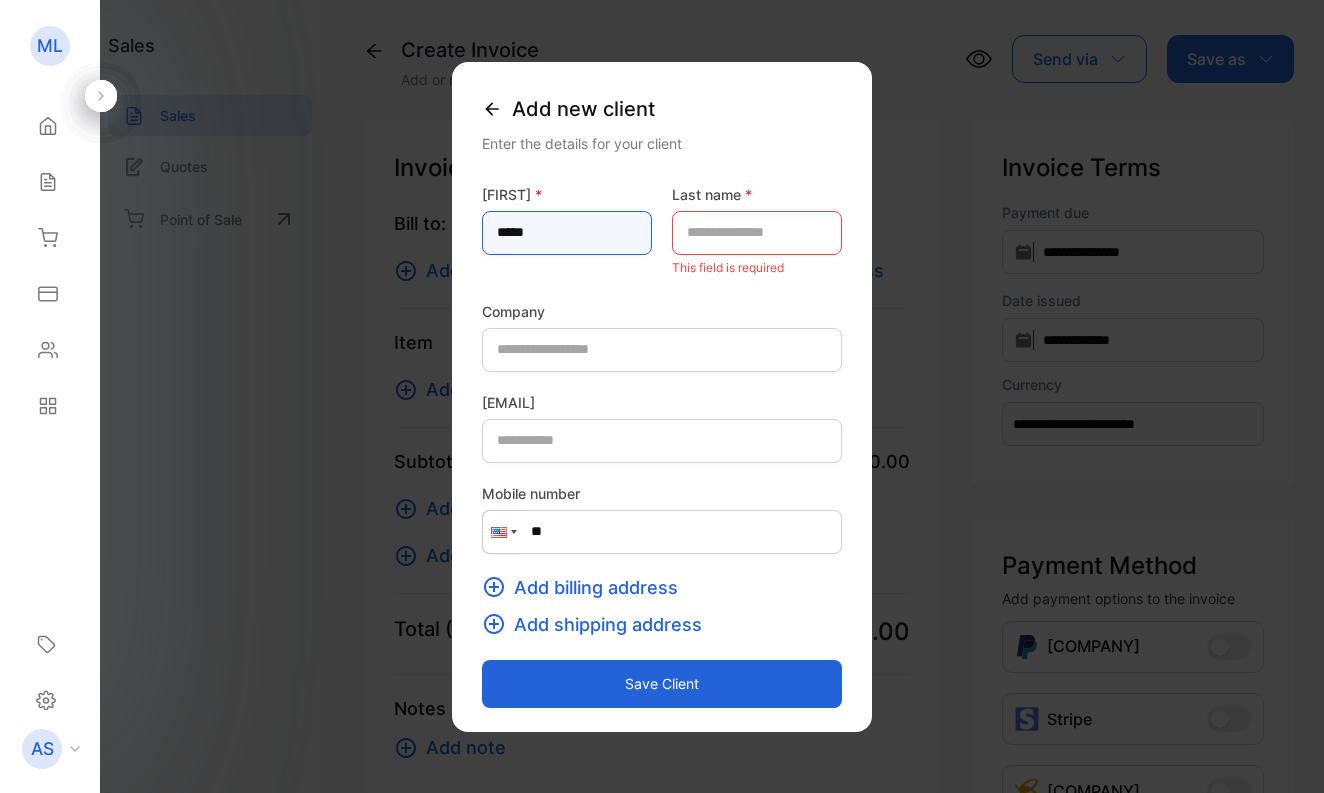 type on "*****" 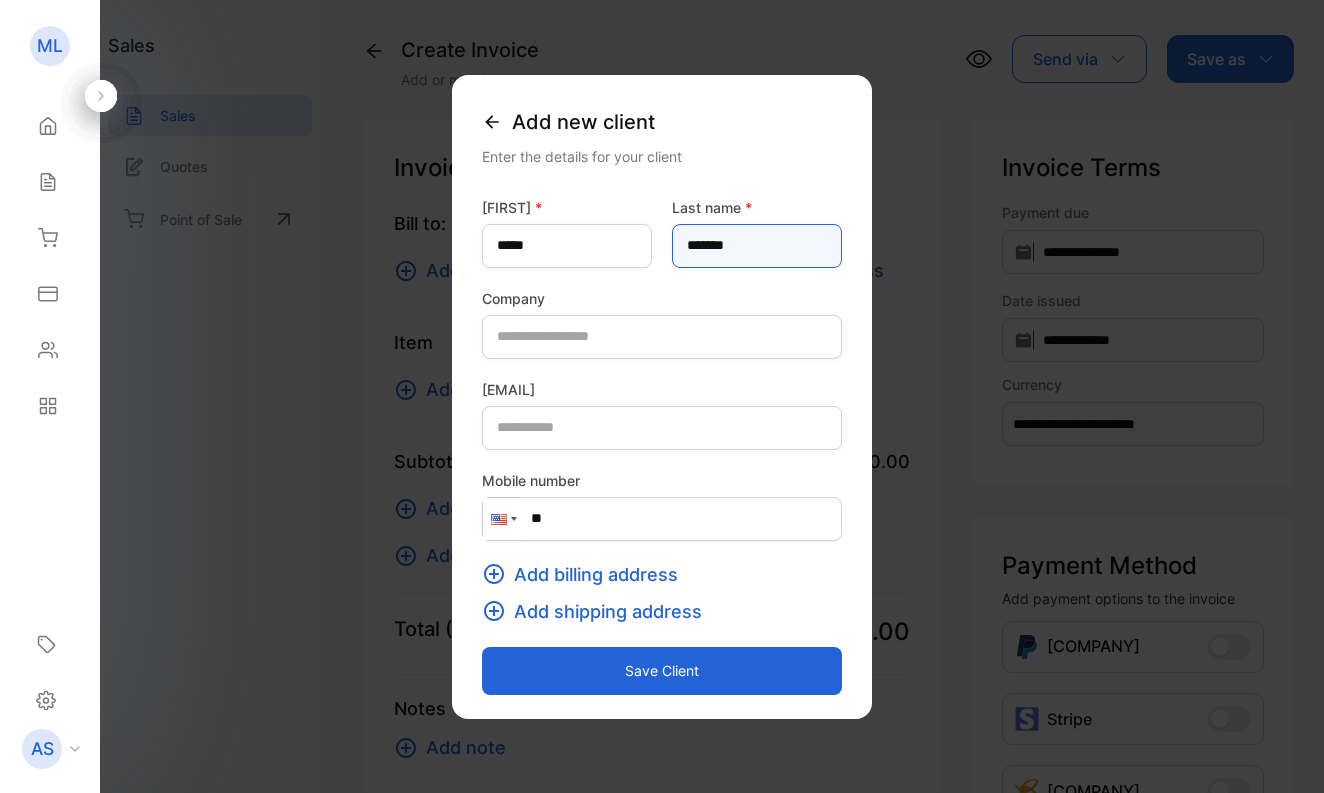 type on "*******" 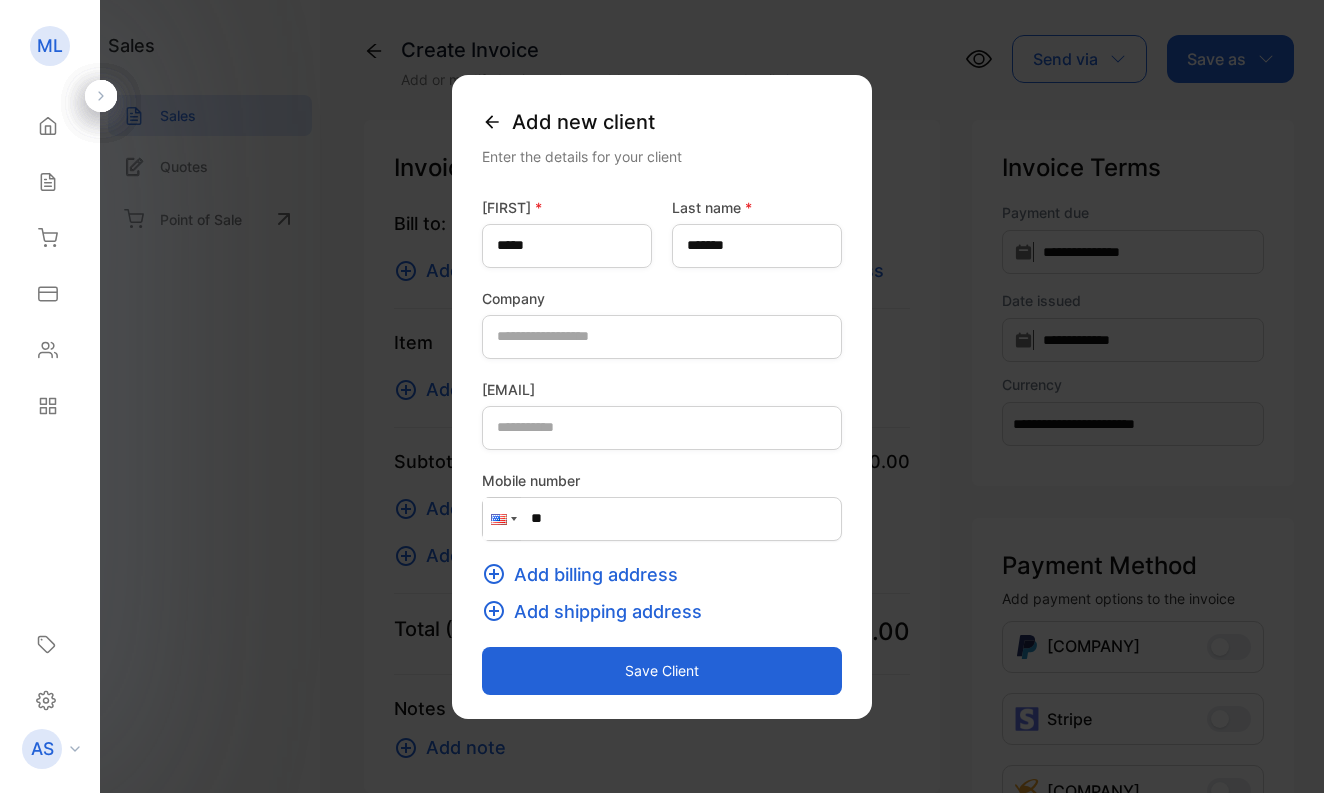 click at bounding box center [514, 519] 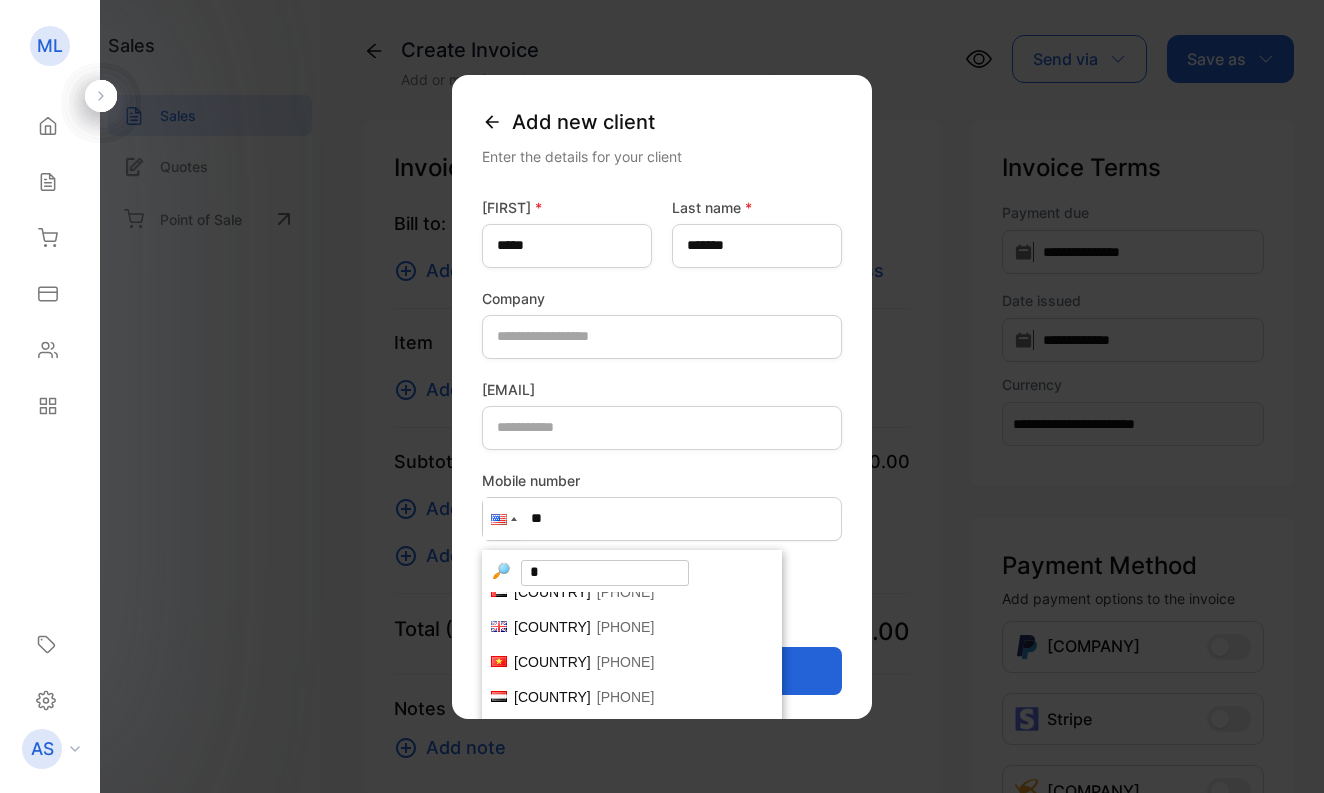 scroll, scrollTop: 0, scrollLeft: 0, axis: both 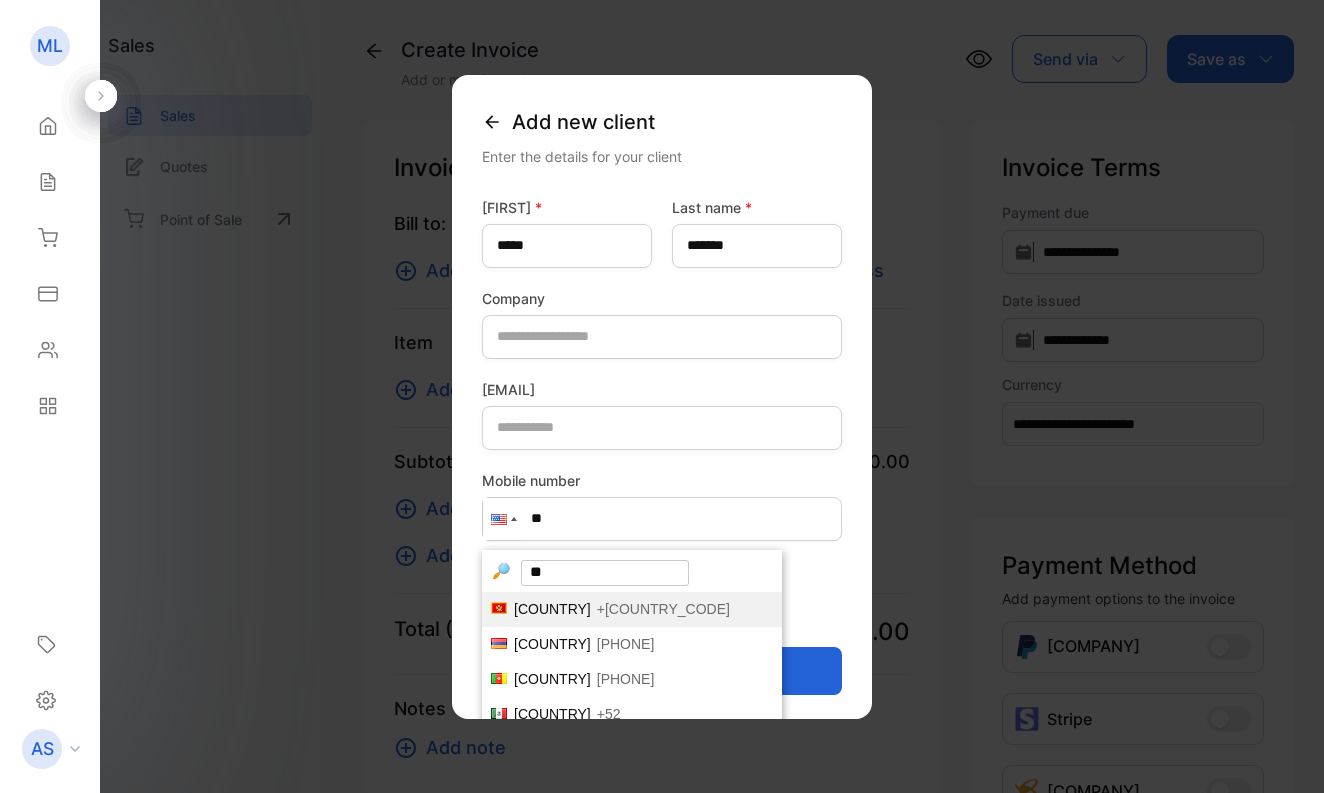 type on "***" 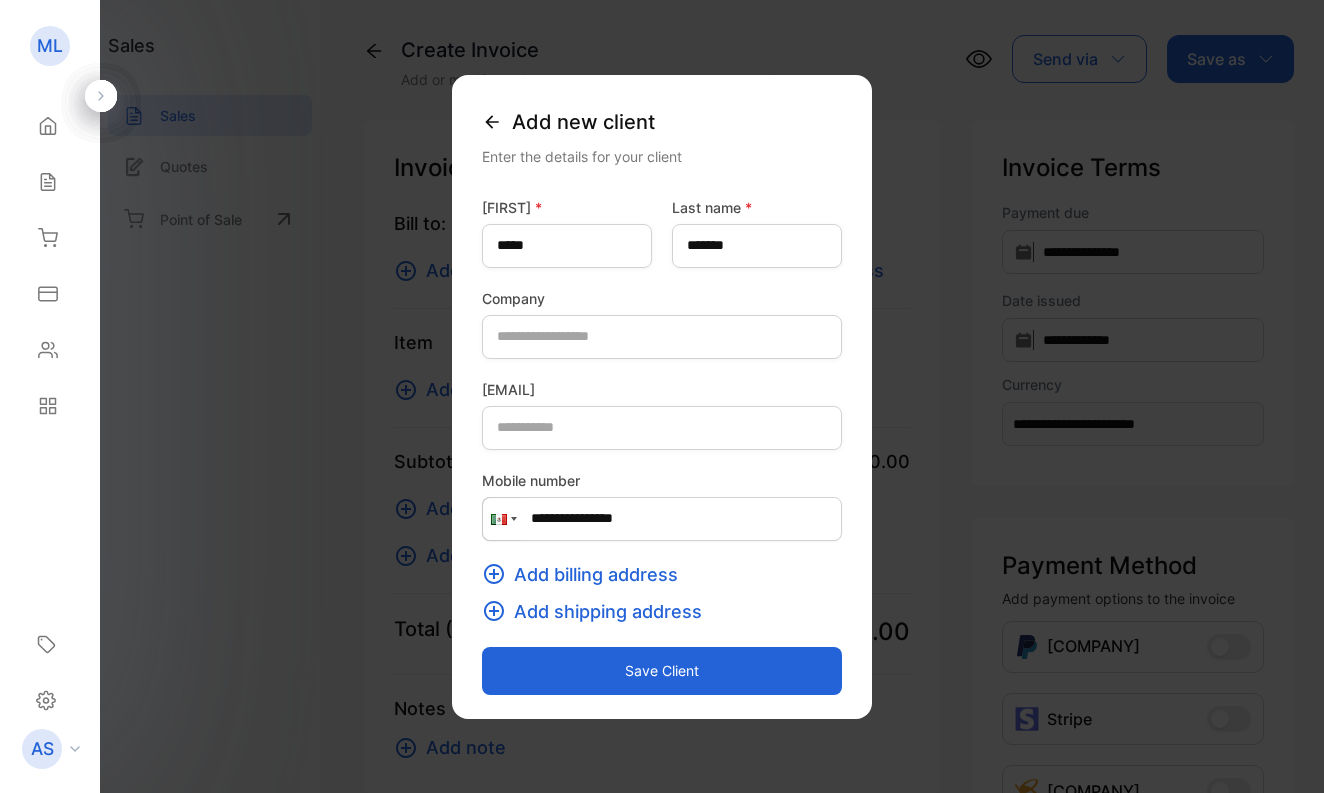 type on "**********" 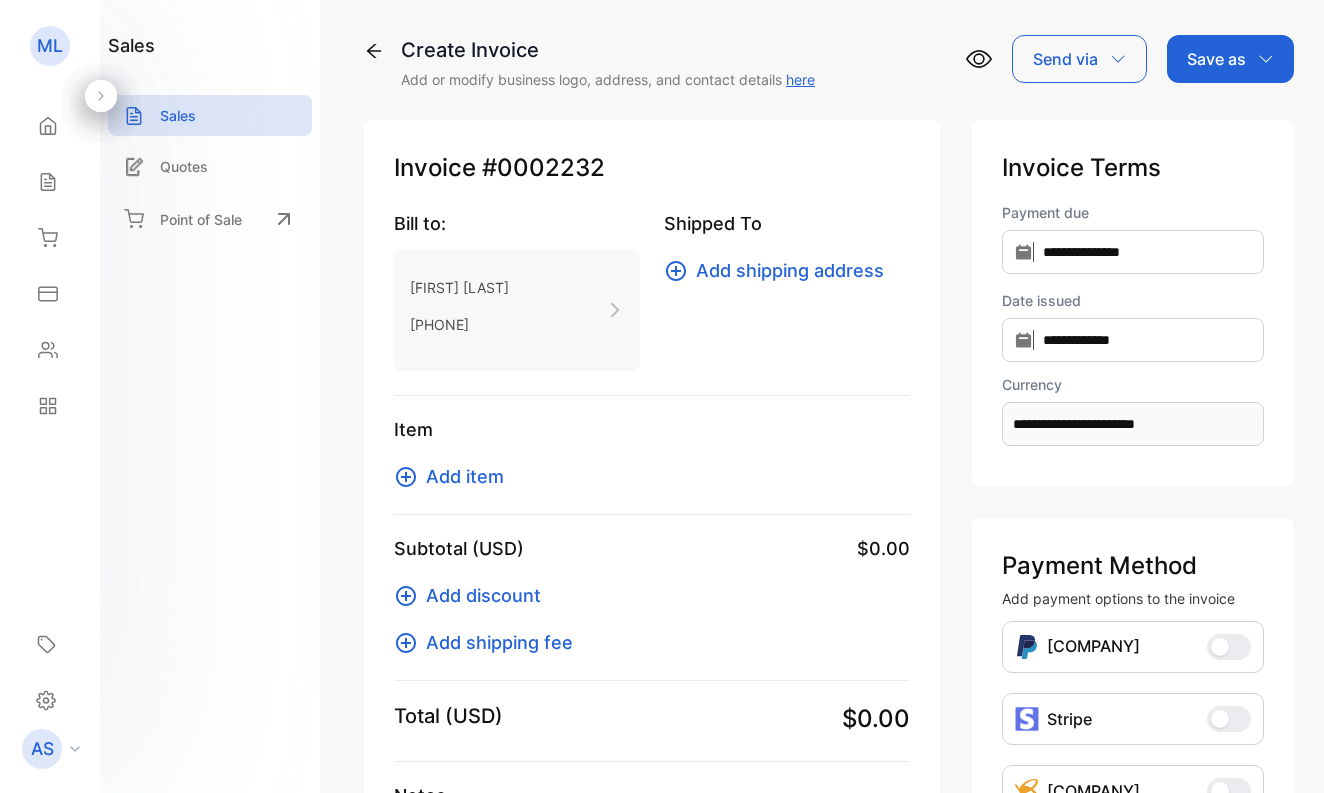 click on "Add item" at bounding box center [465, 476] 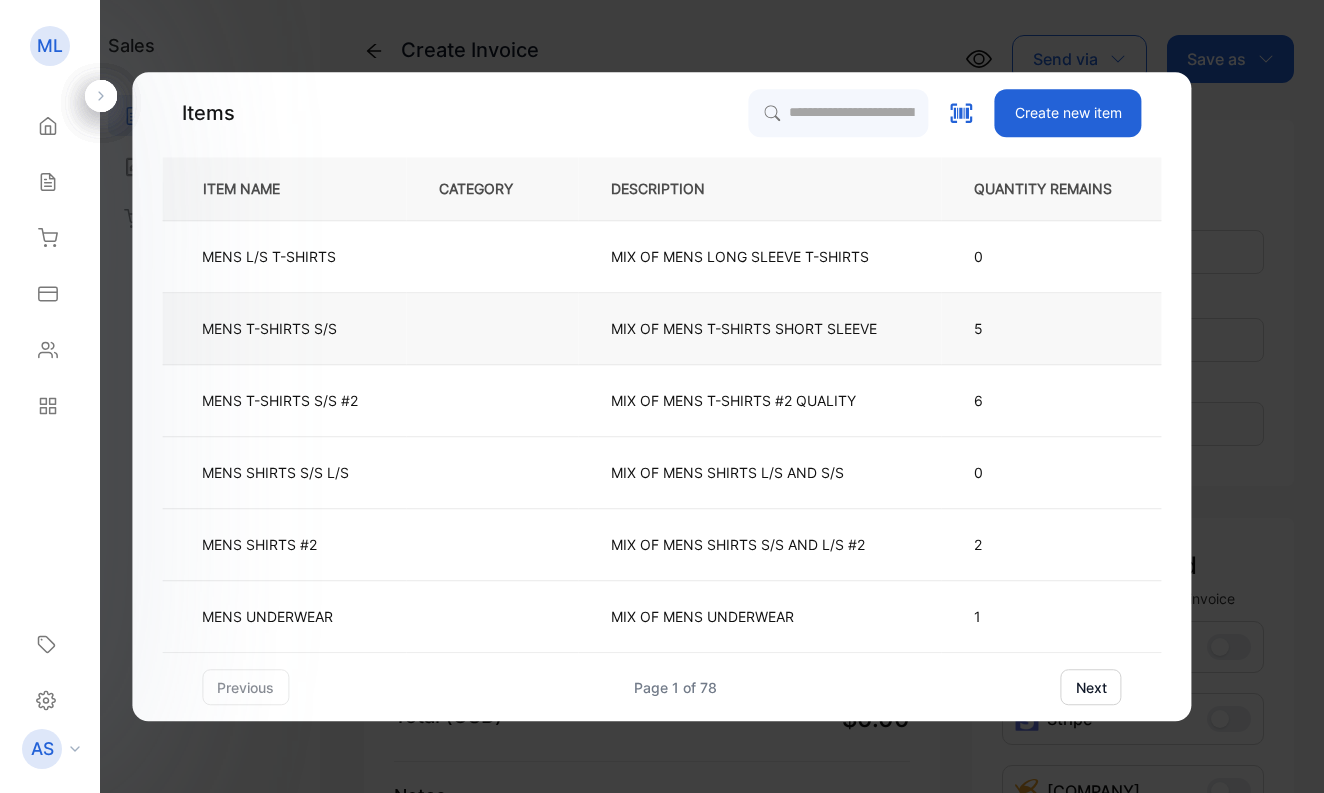 click at bounding box center (492, 329) 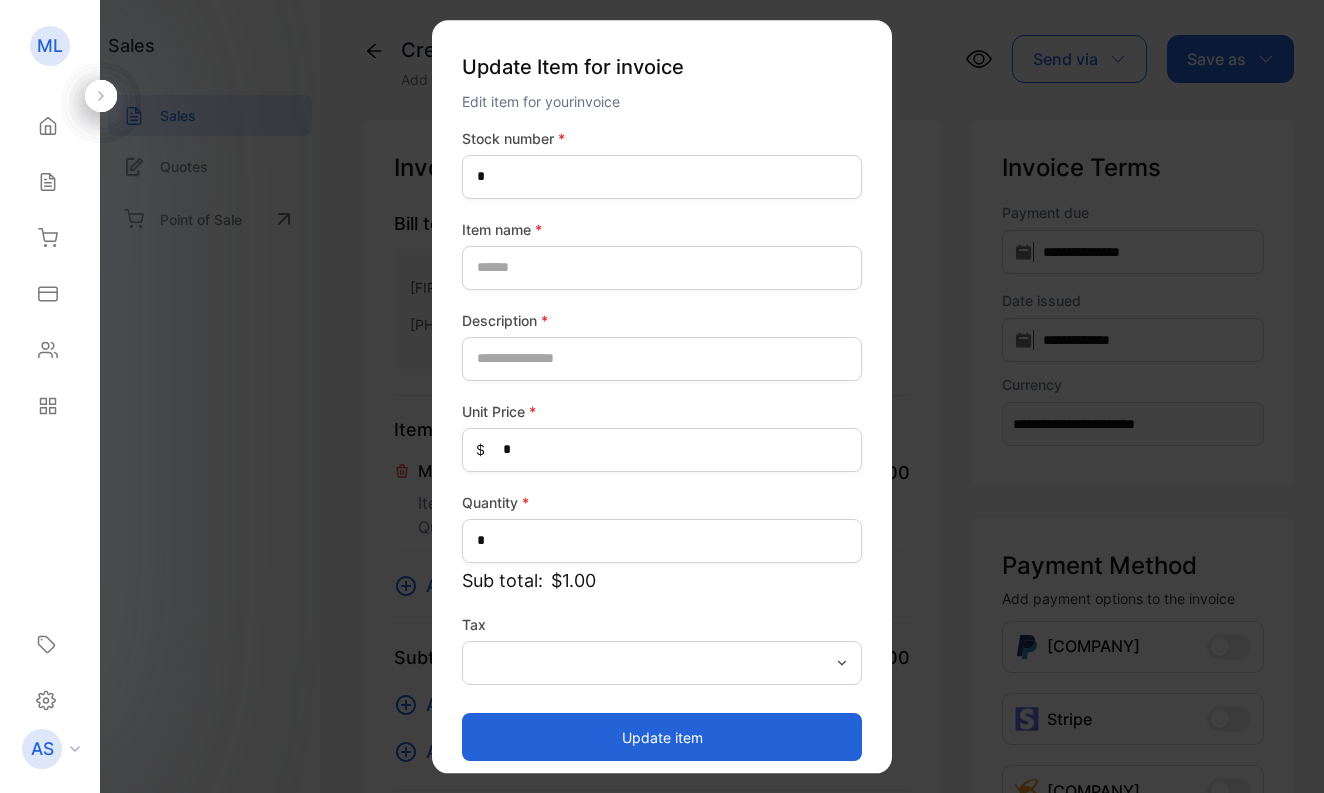 type on "****" 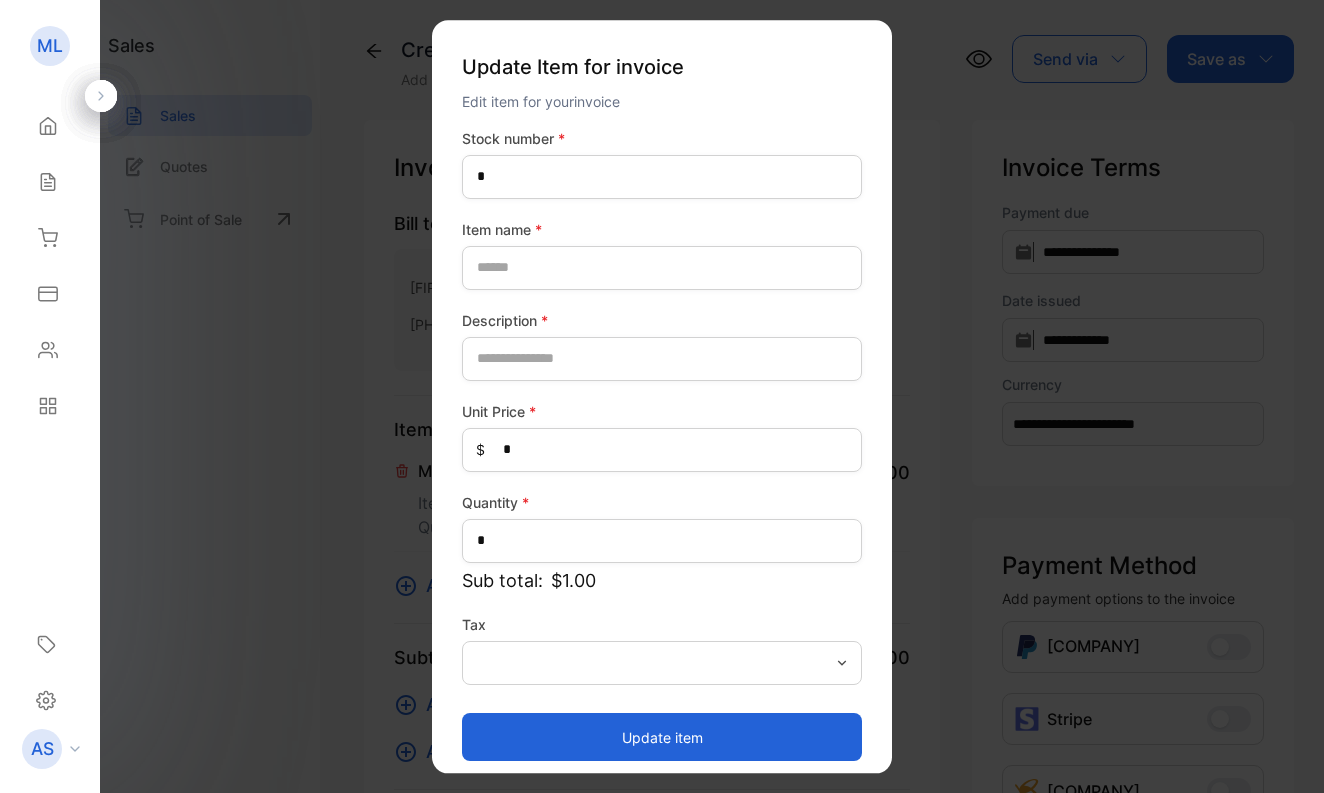type on "**********" 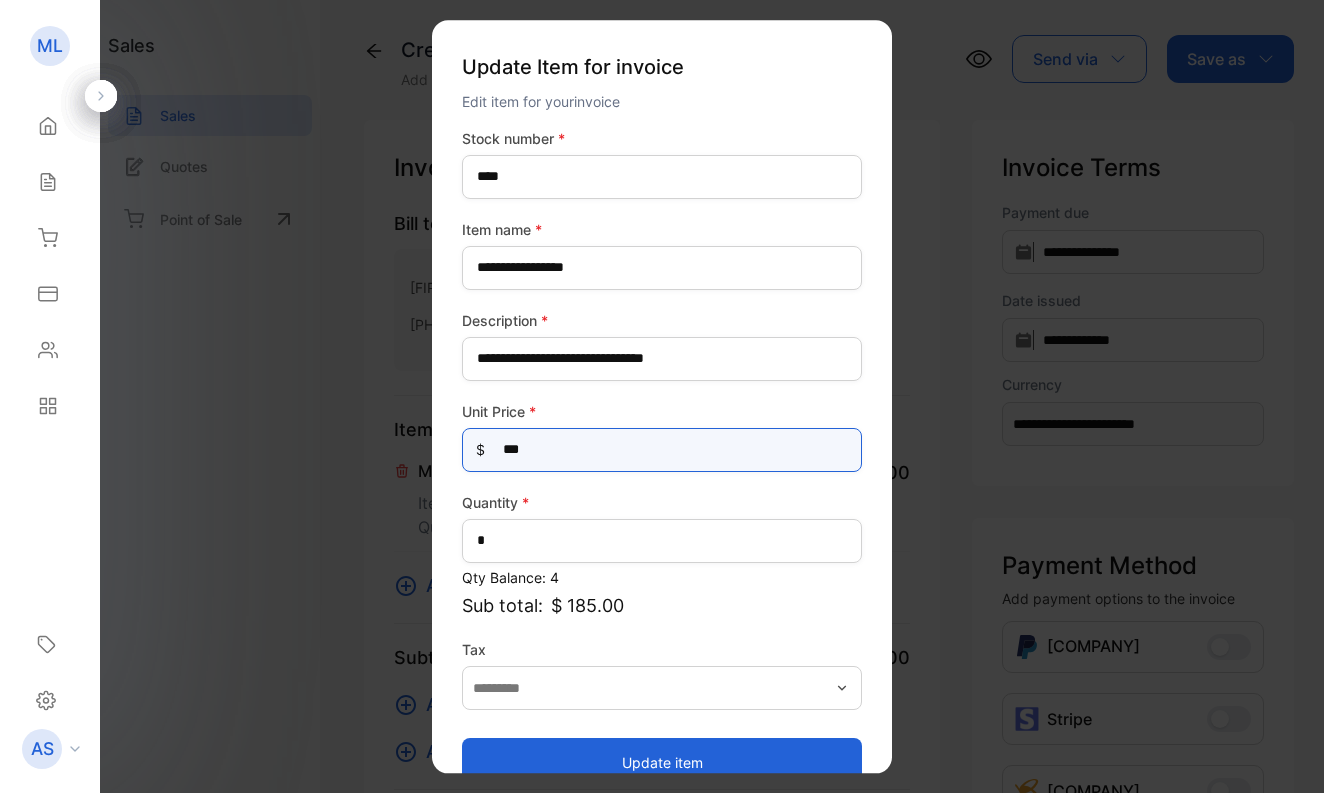 click on "***" at bounding box center [662, 450] 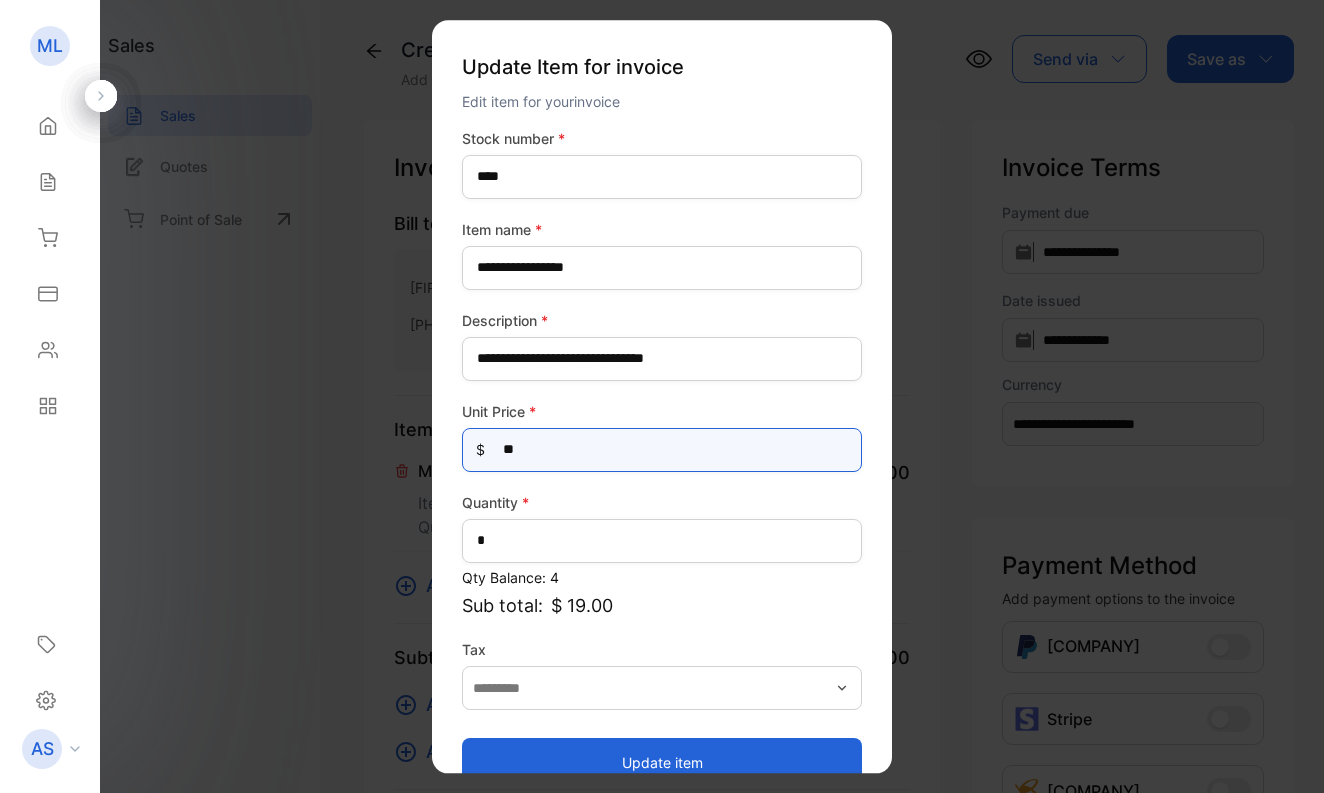 type on "***" 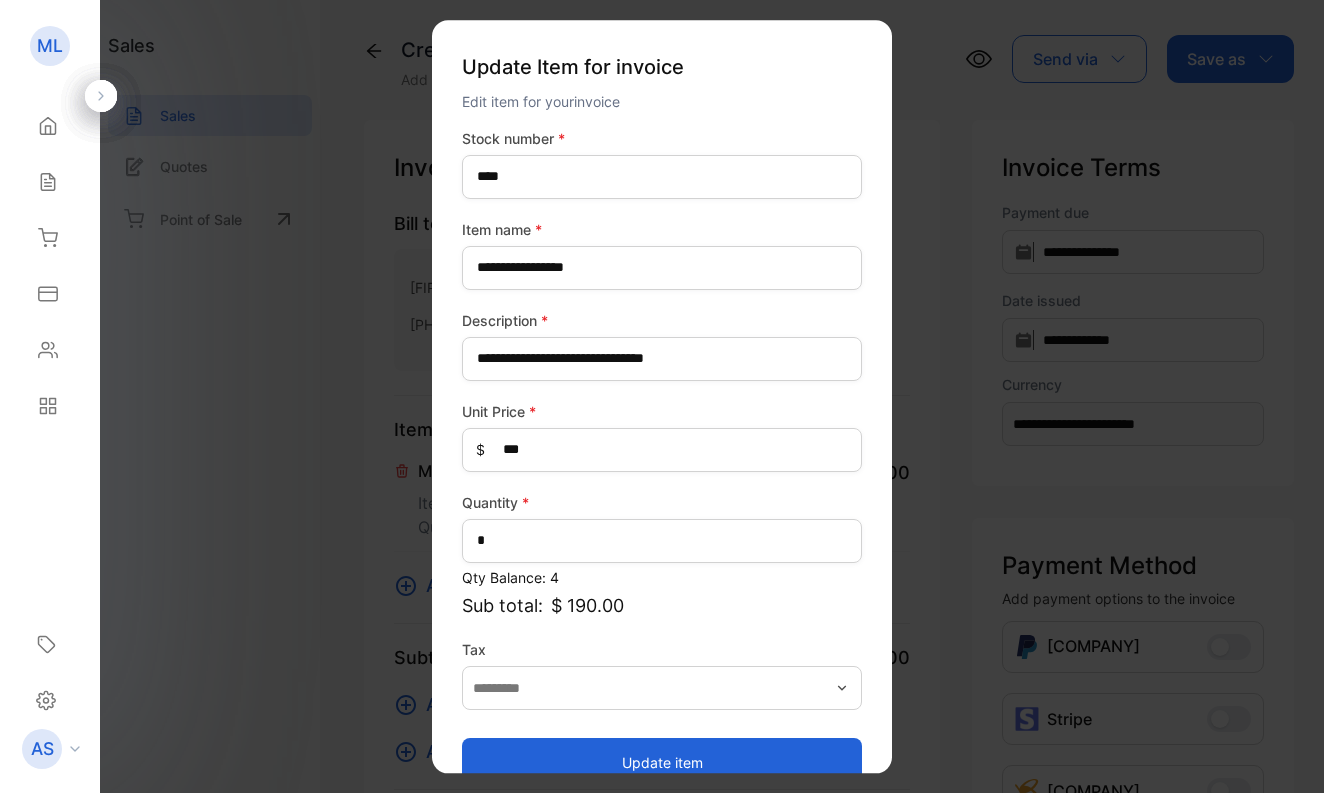 click on "Update item" at bounding box center (662, 762) 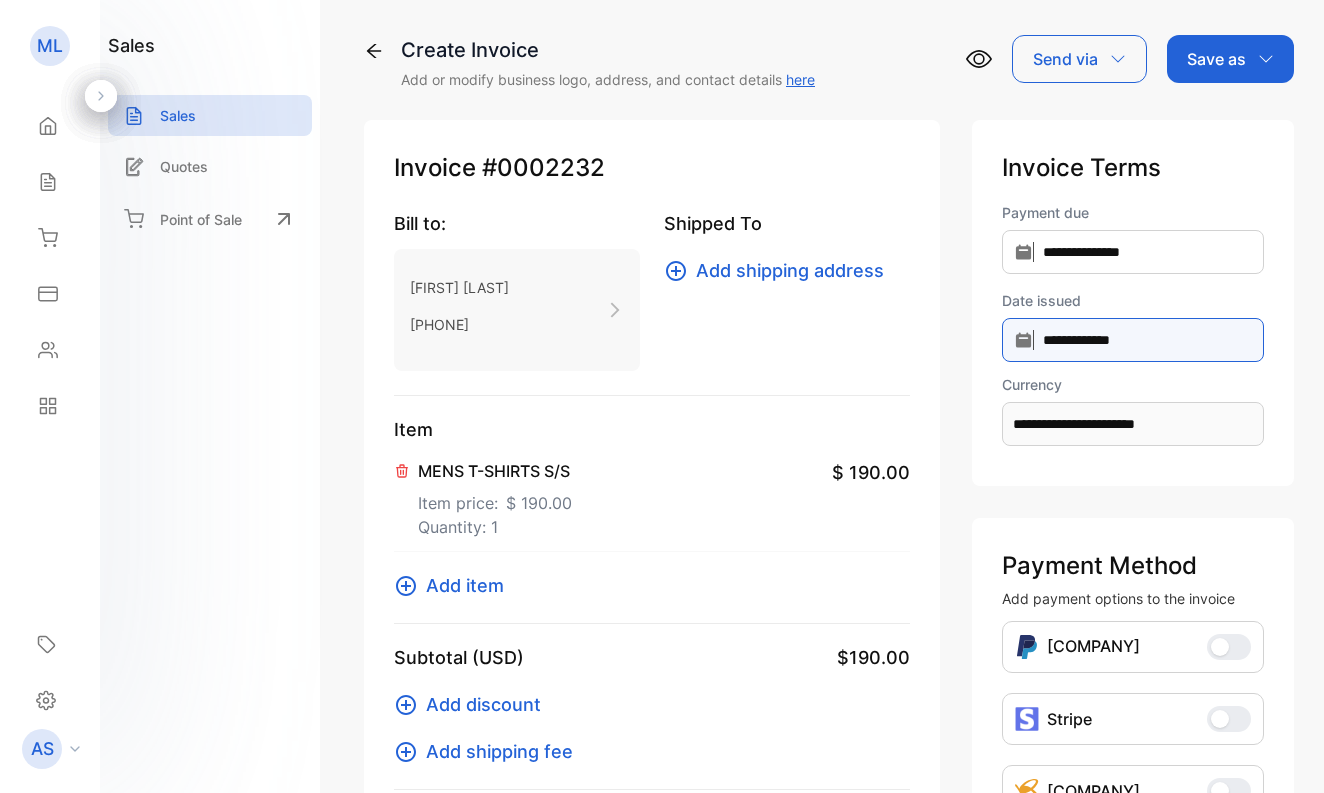 click on "**********" at bounding box center [1133, 252] 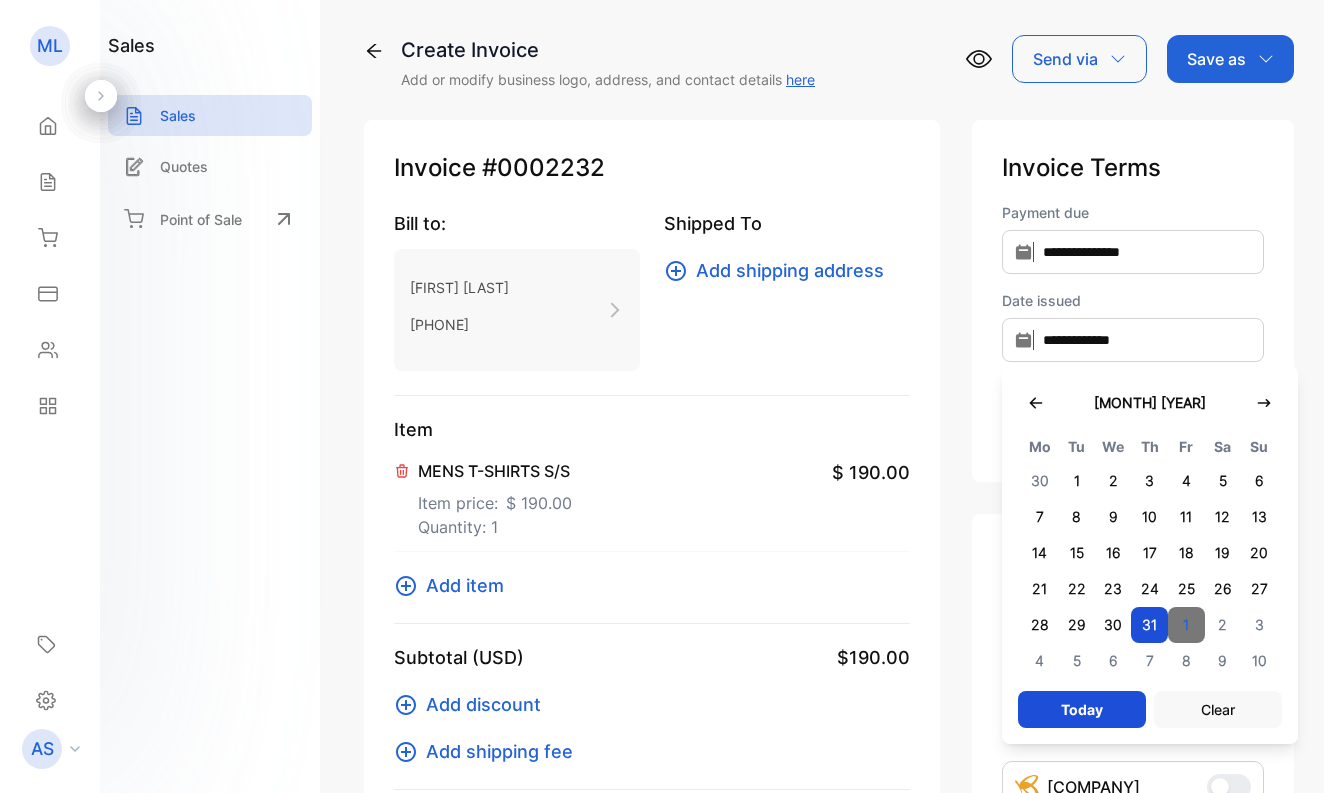 click on "1" at bounding box center (1186, 625) 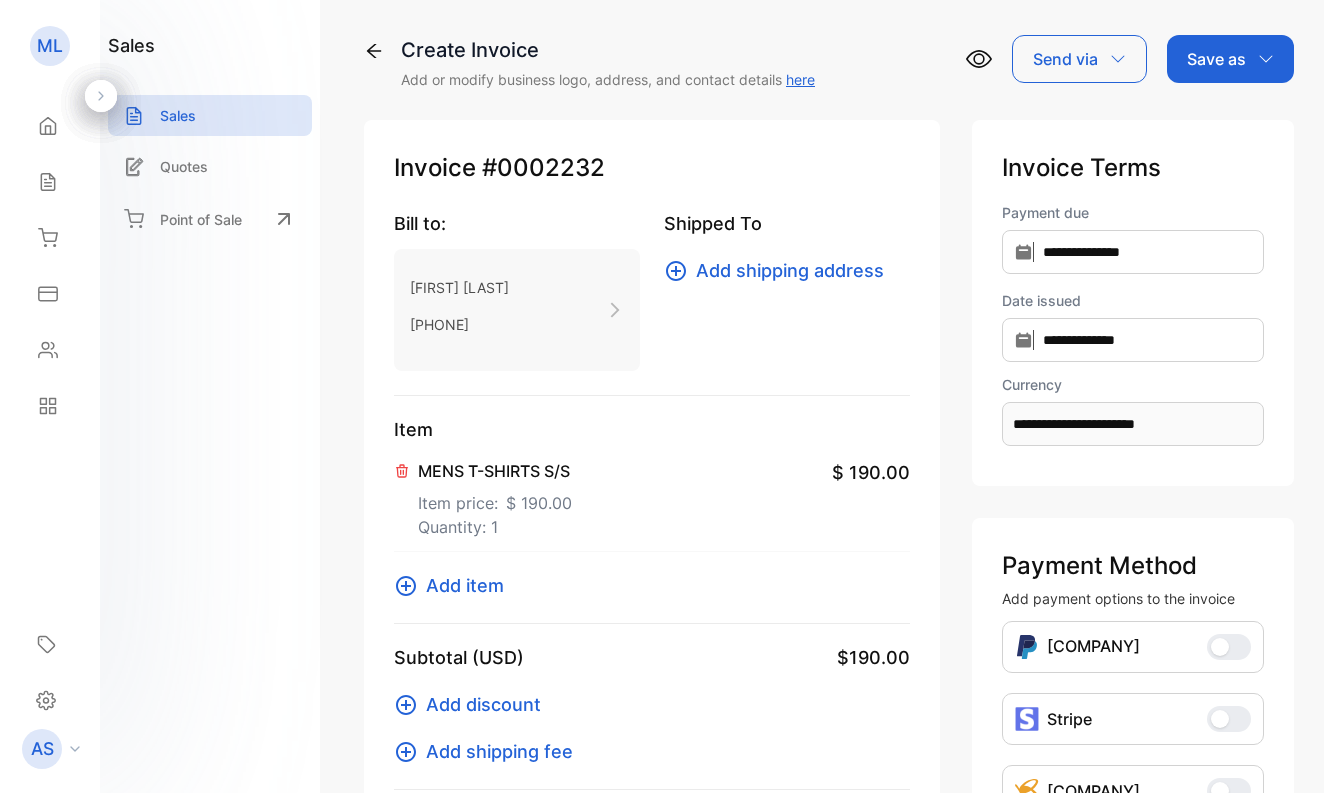 click on "Save as" at bounding box center [1216, 59] 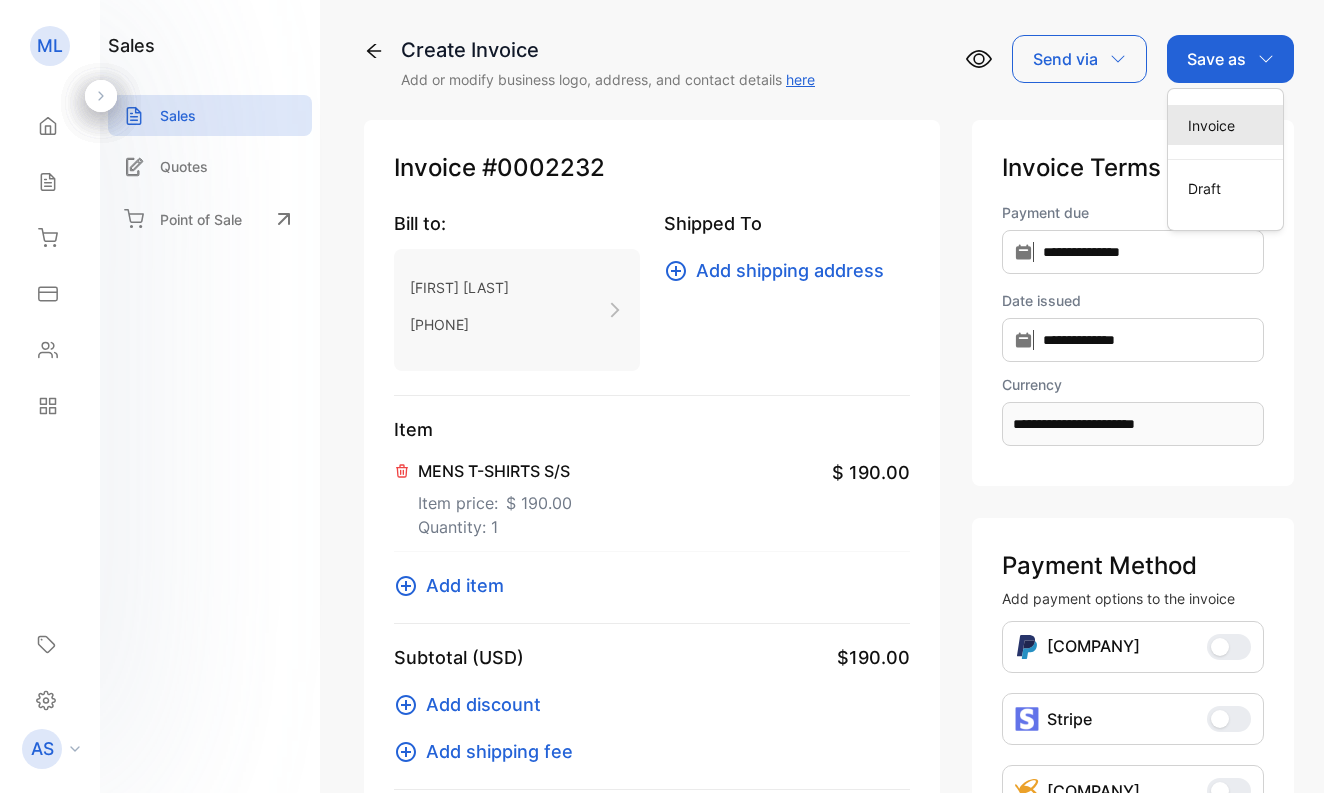 click on "Invoice" at bounding box center (1225, 125) 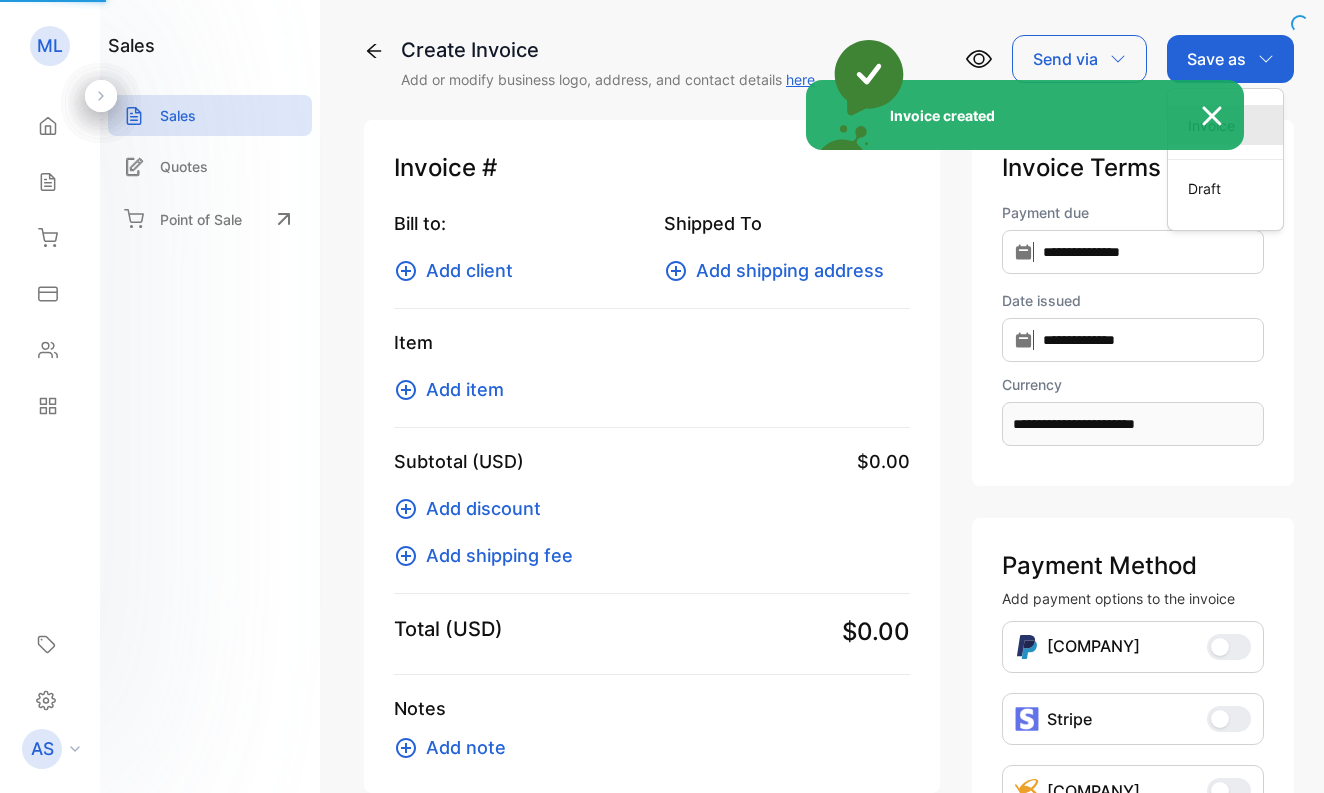 type 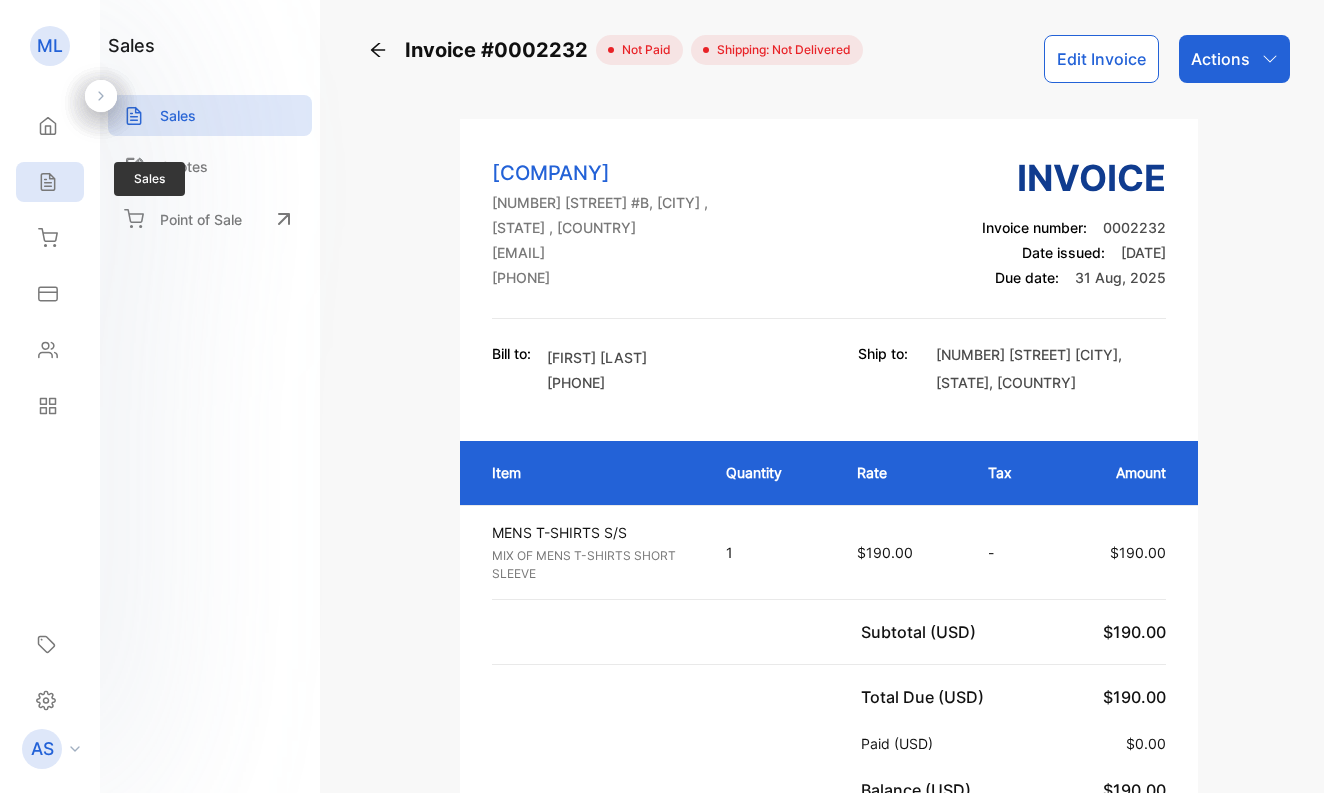 click on "Sales" at bounding box center [50, 182] 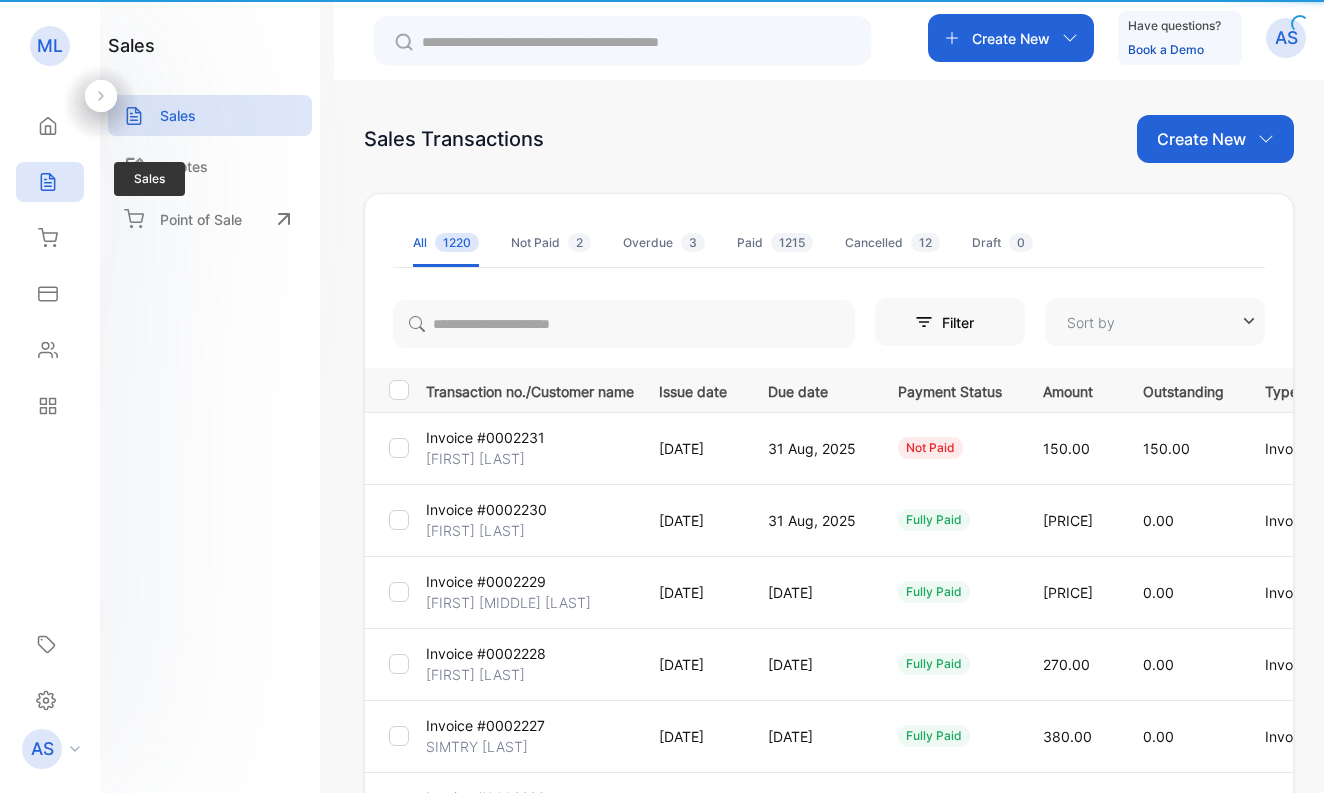 type on "**********" 